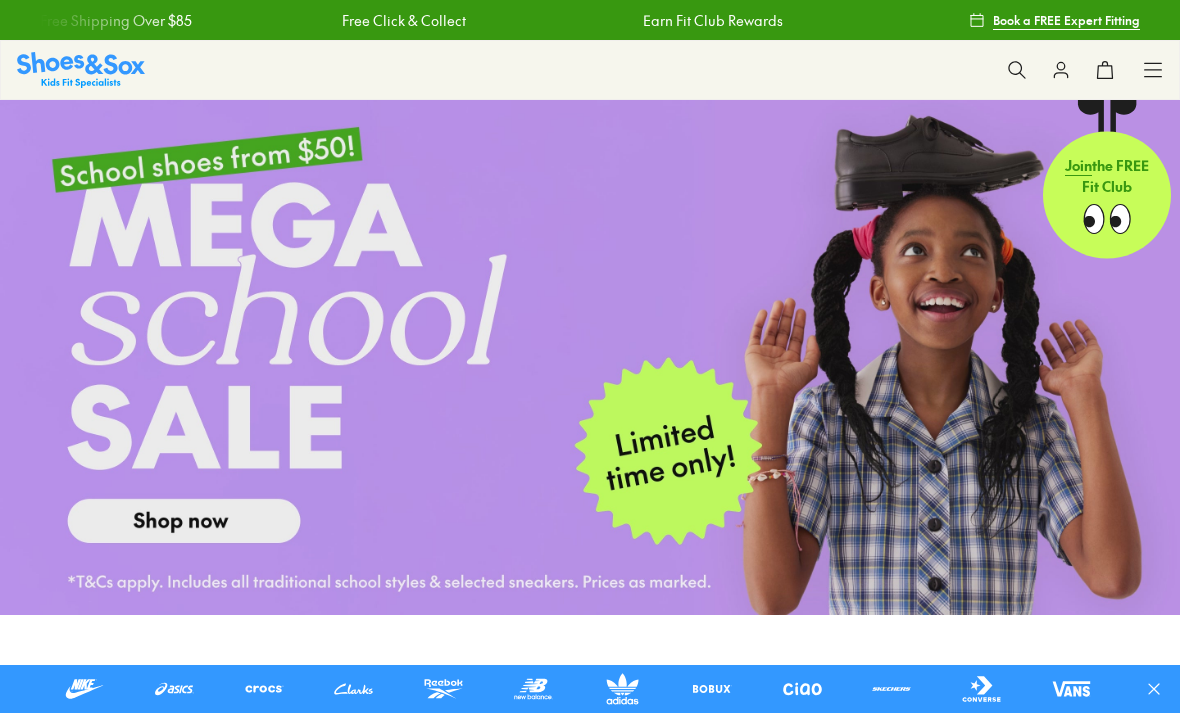scroll, scrollTop: 0, scrollLeft: 0, axis: both 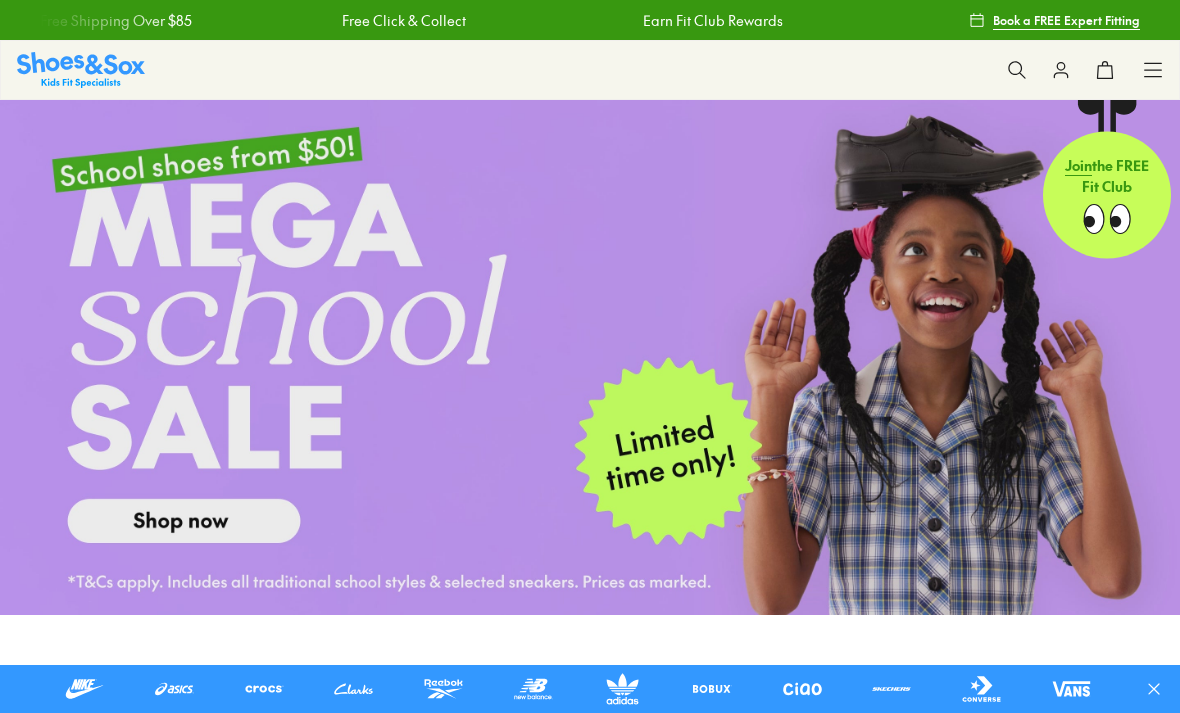 click 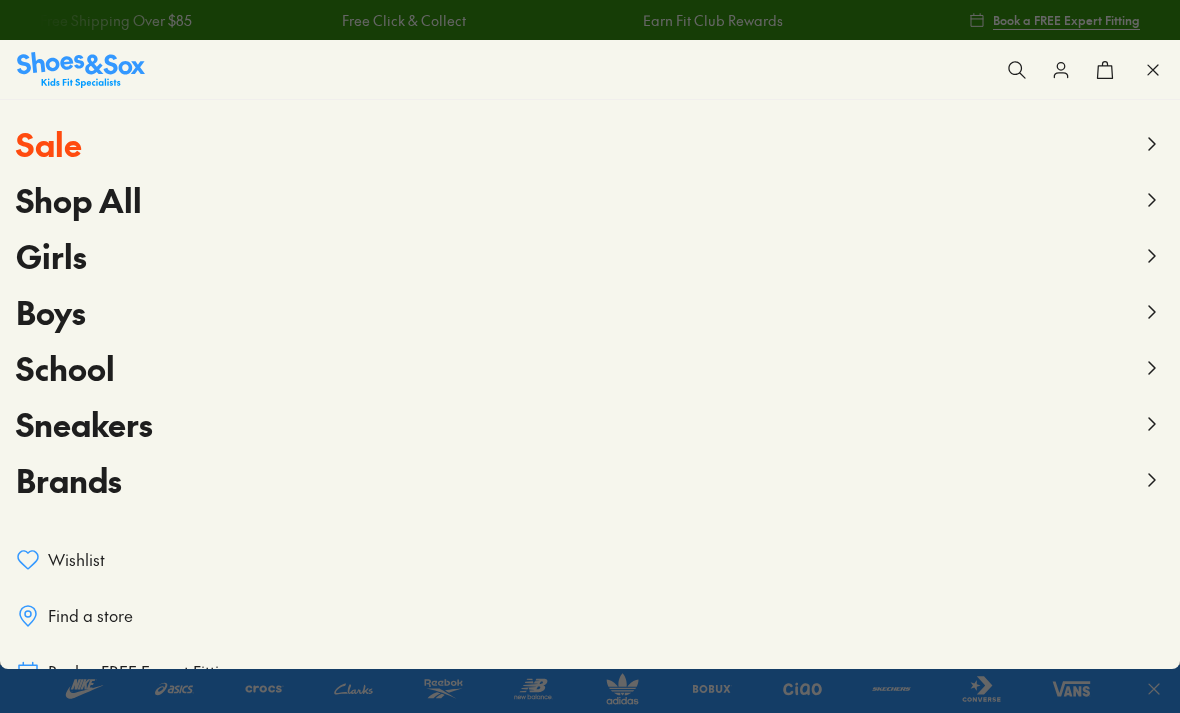 scroll, scrollTop: 0, scrollLeft: 0, axis: both 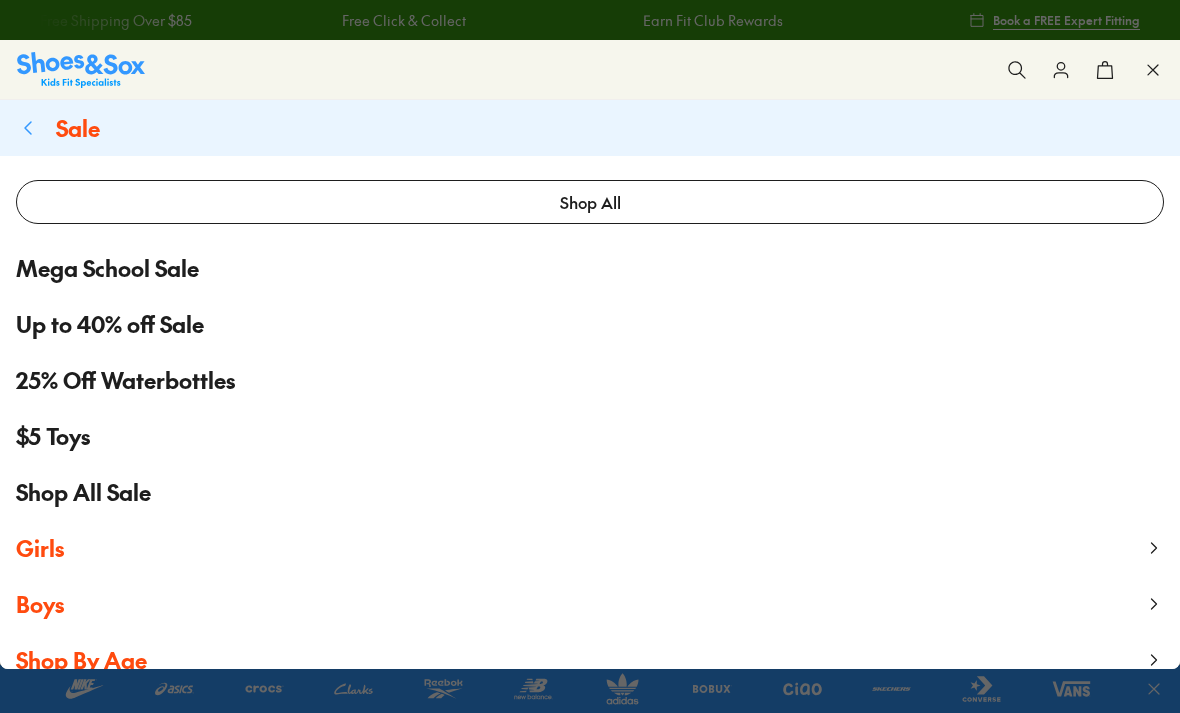 click on "Girls" at bounding box center (40, 548) 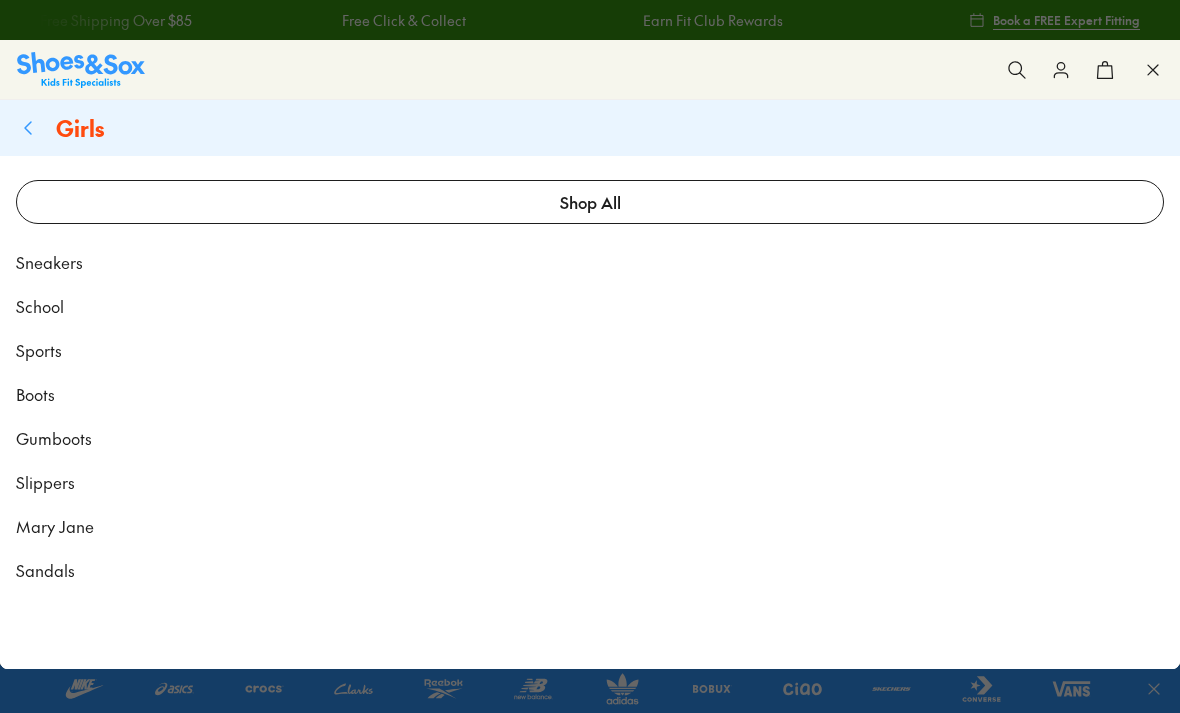 click on "Sandals" at bounding box center [45, 570] 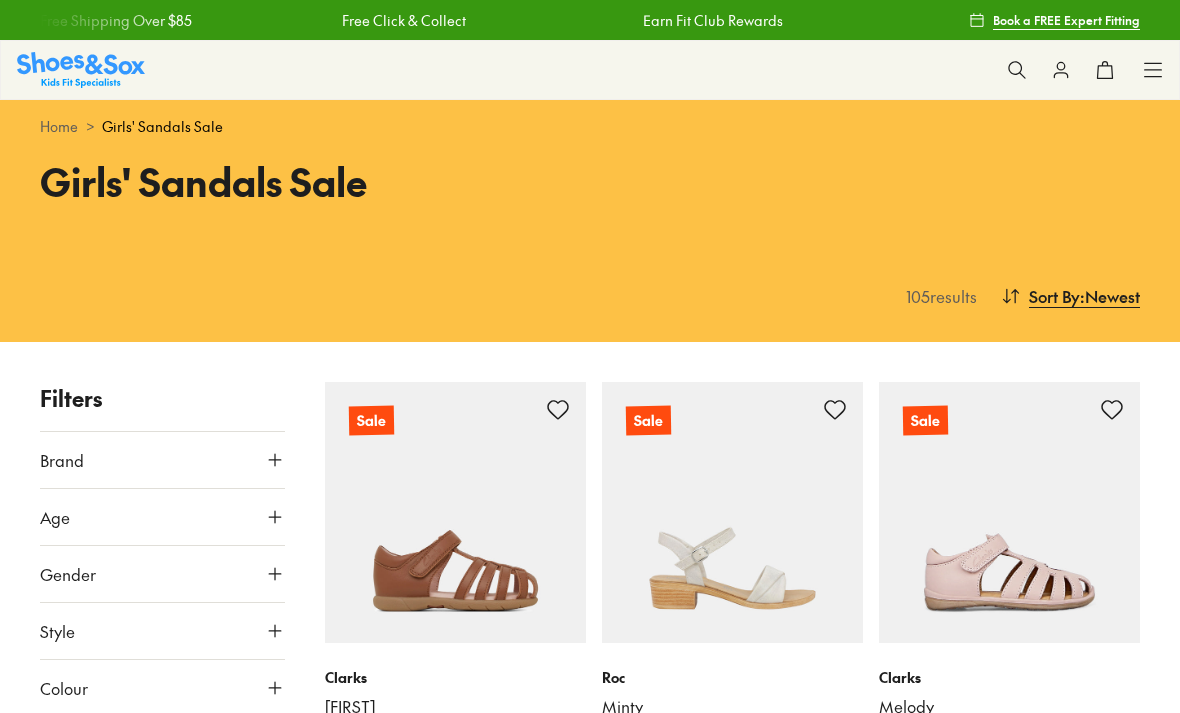 scroll, scrollTop: 0, scrollLeft: 0, axis: both 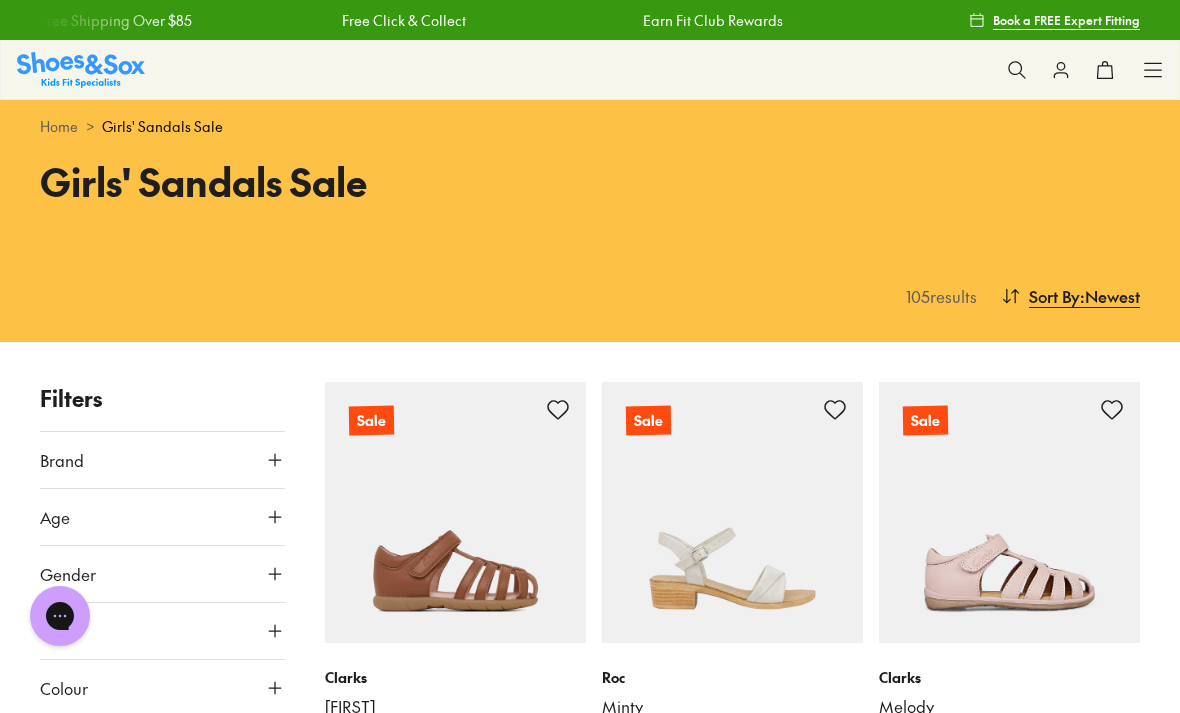 click 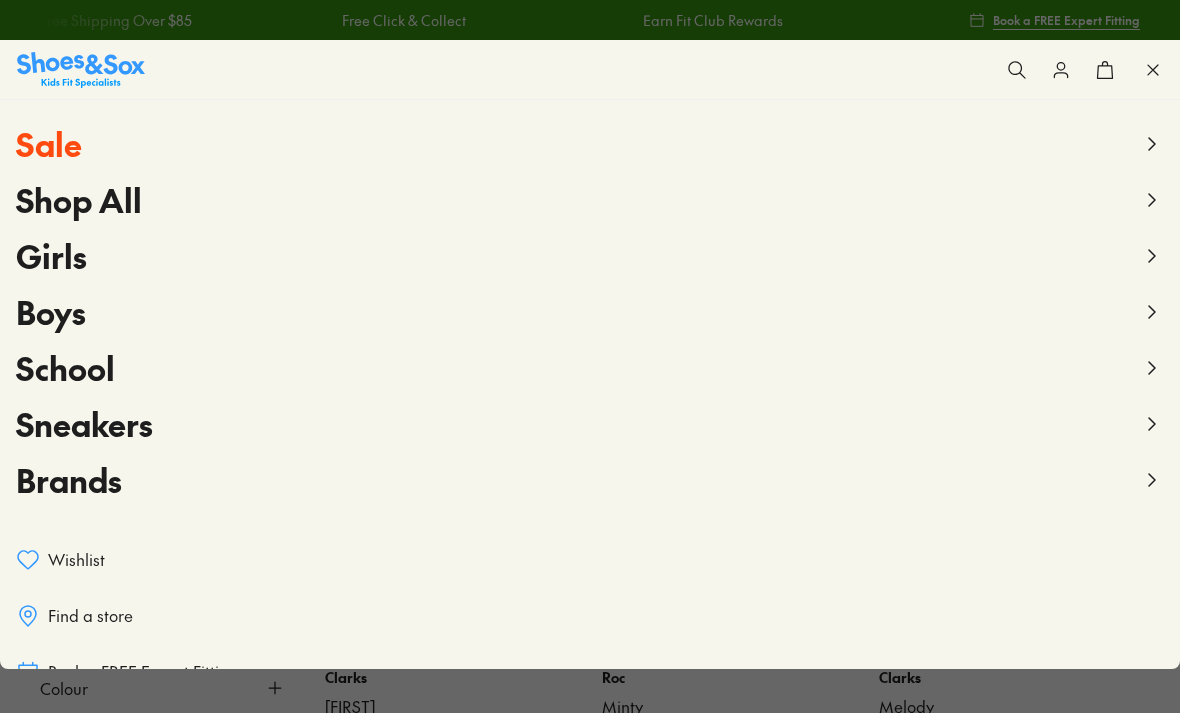 click on "Sale" at bounding box center (590, 144) 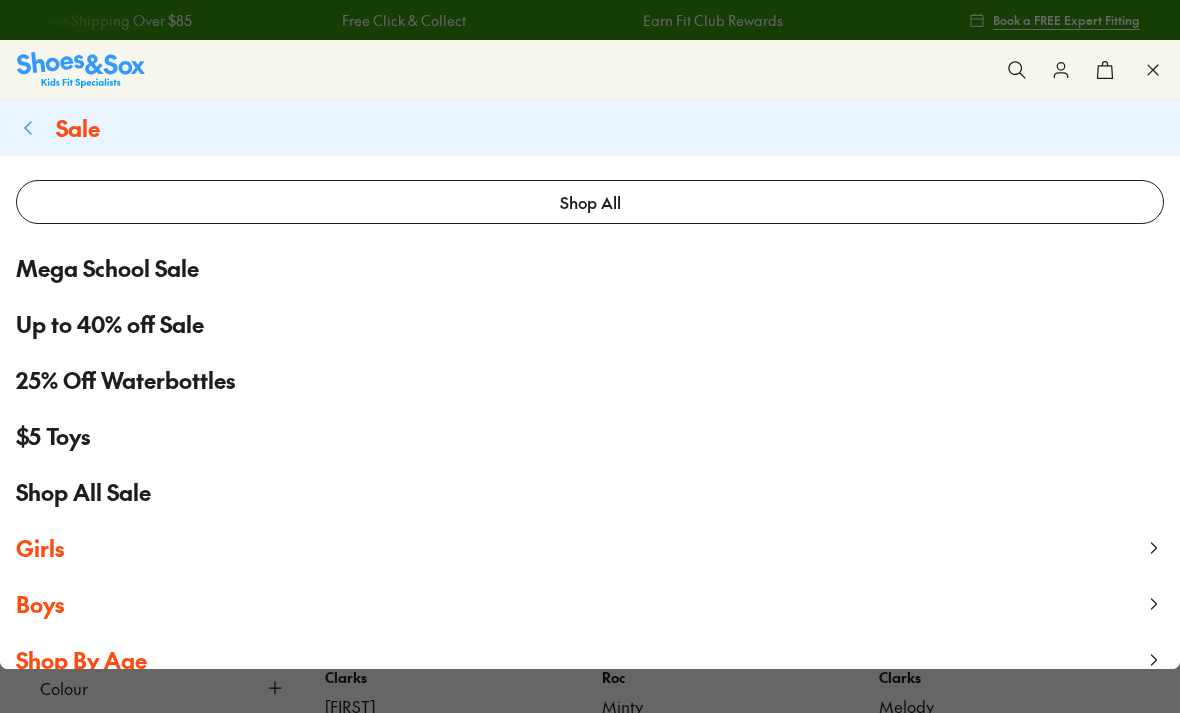 click on "Girls" at bounding box center (40, 548) 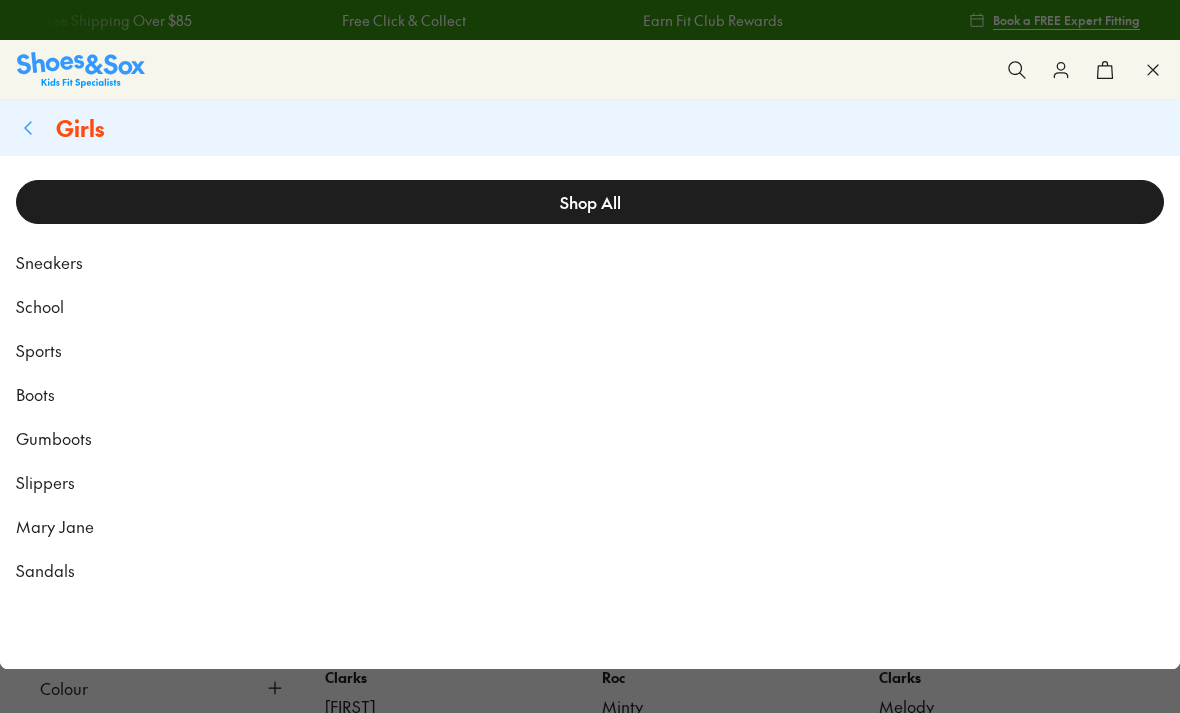 click on "Shop All" at bounding box center [590, 202] 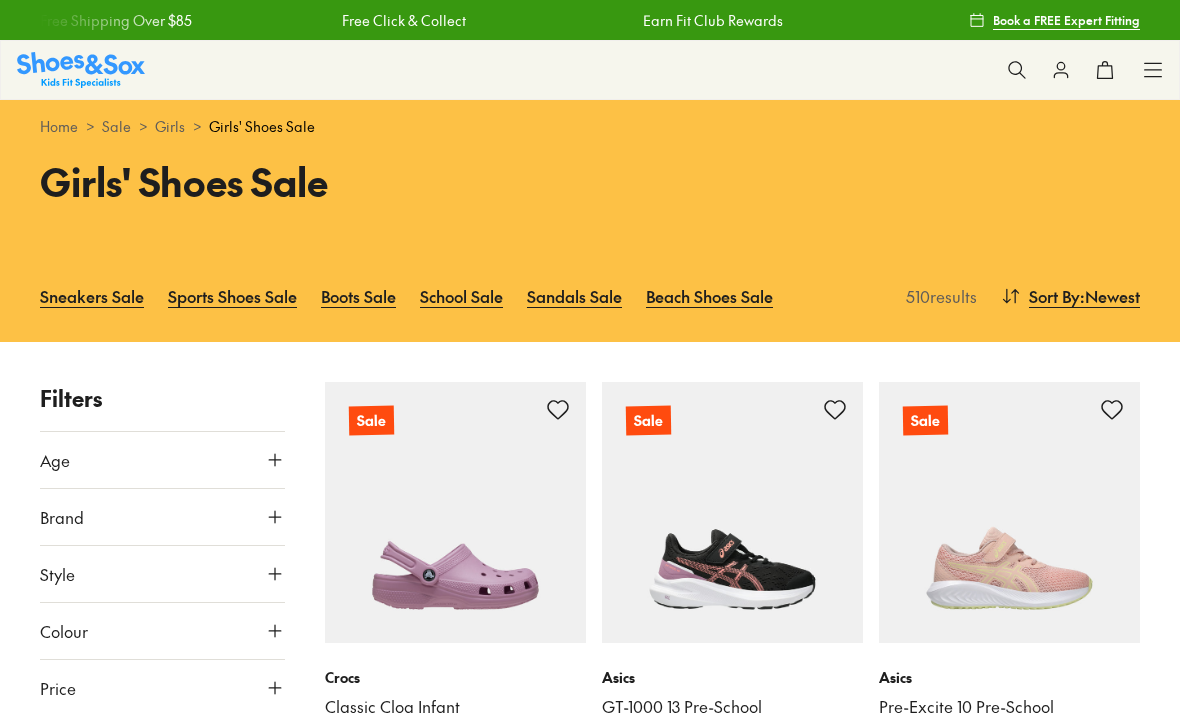 scroll, scrollTop: 0, scrollLeft: 0, axis: both 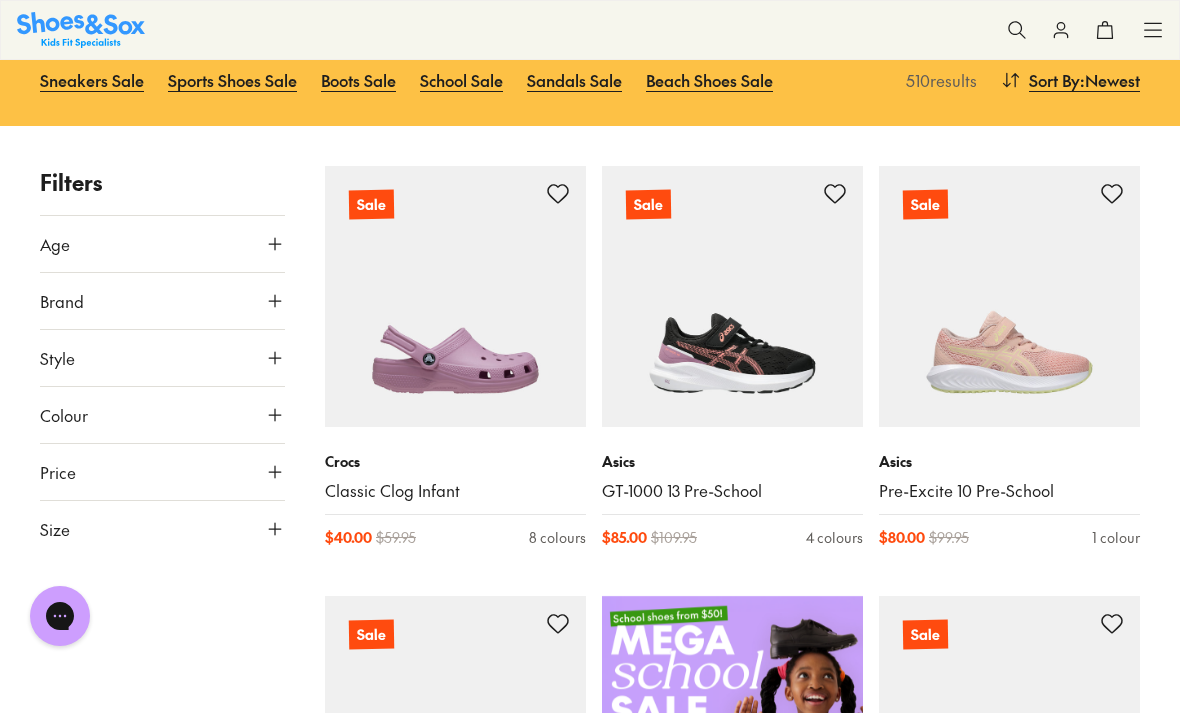 click on "Size" at bounding box center [162, 529] 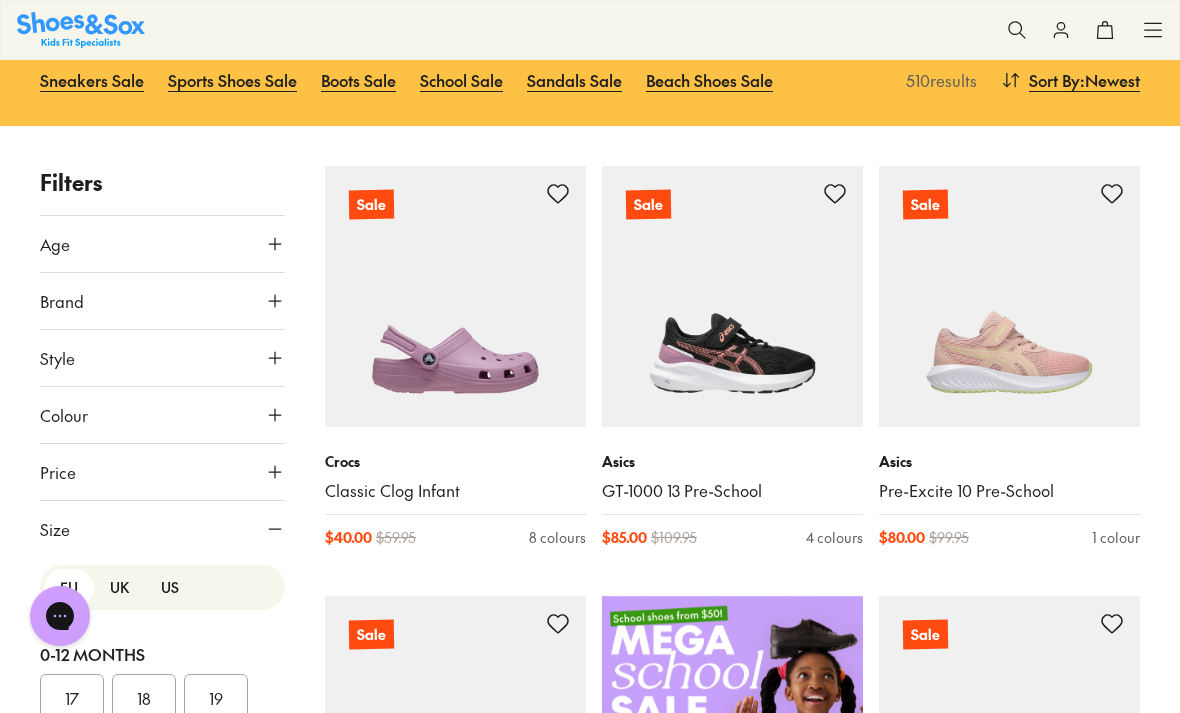 click on "Size" at bounding box center (162, 529) 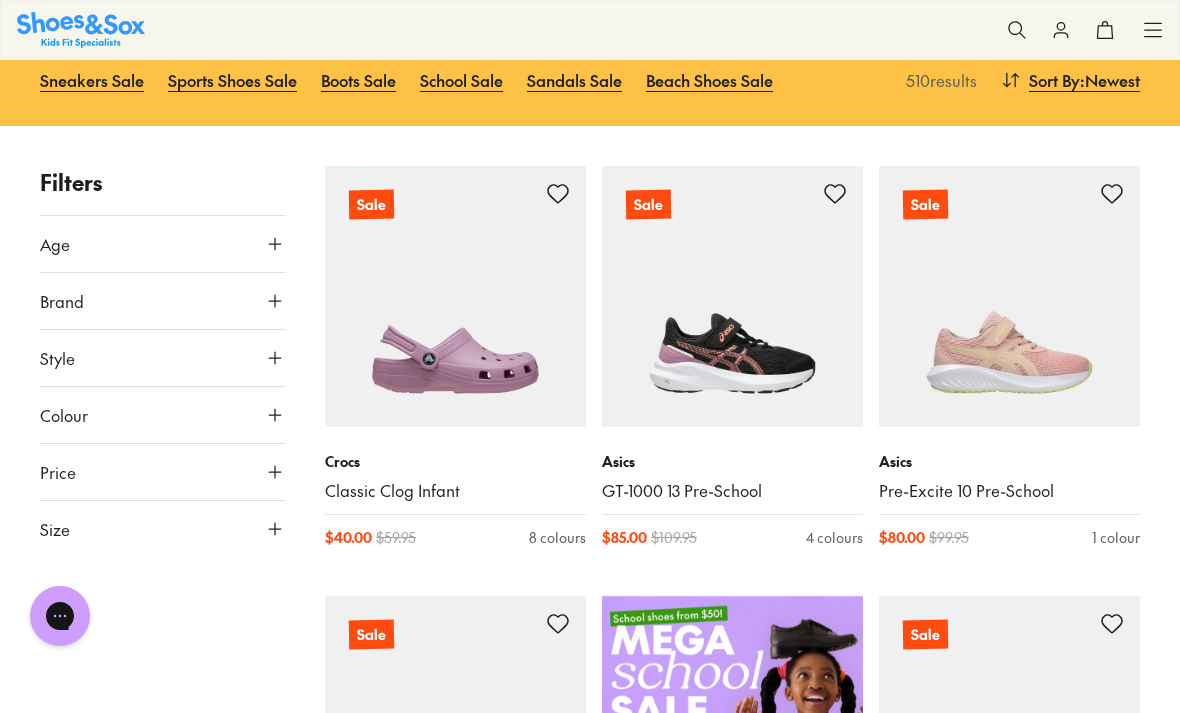 click 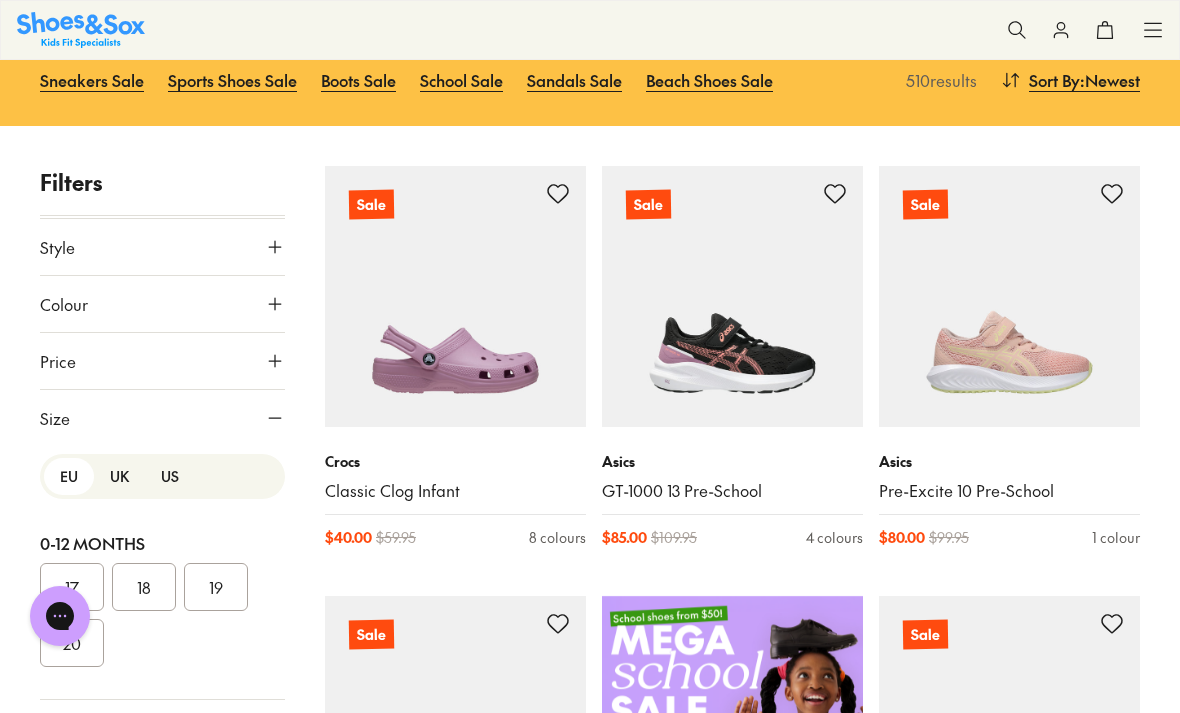 scroll, scrollTop: 110, scrollLeft: 0, axis: vertical 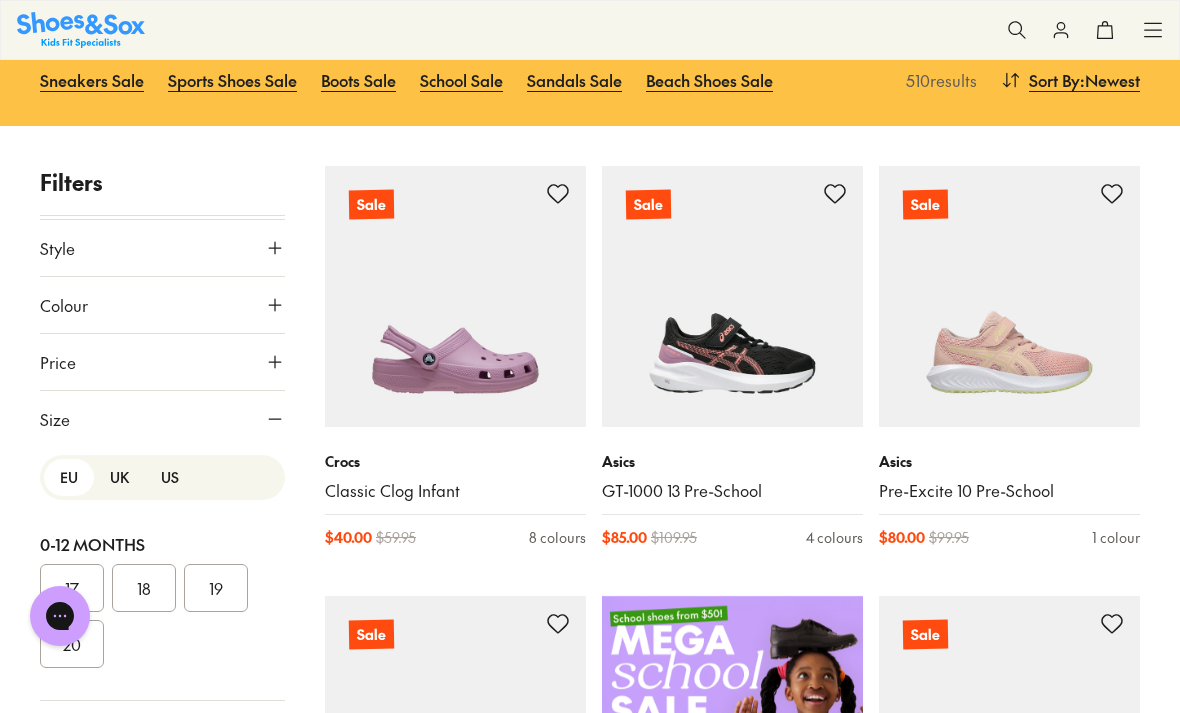click on "UK" at bounding box center (119, 477) 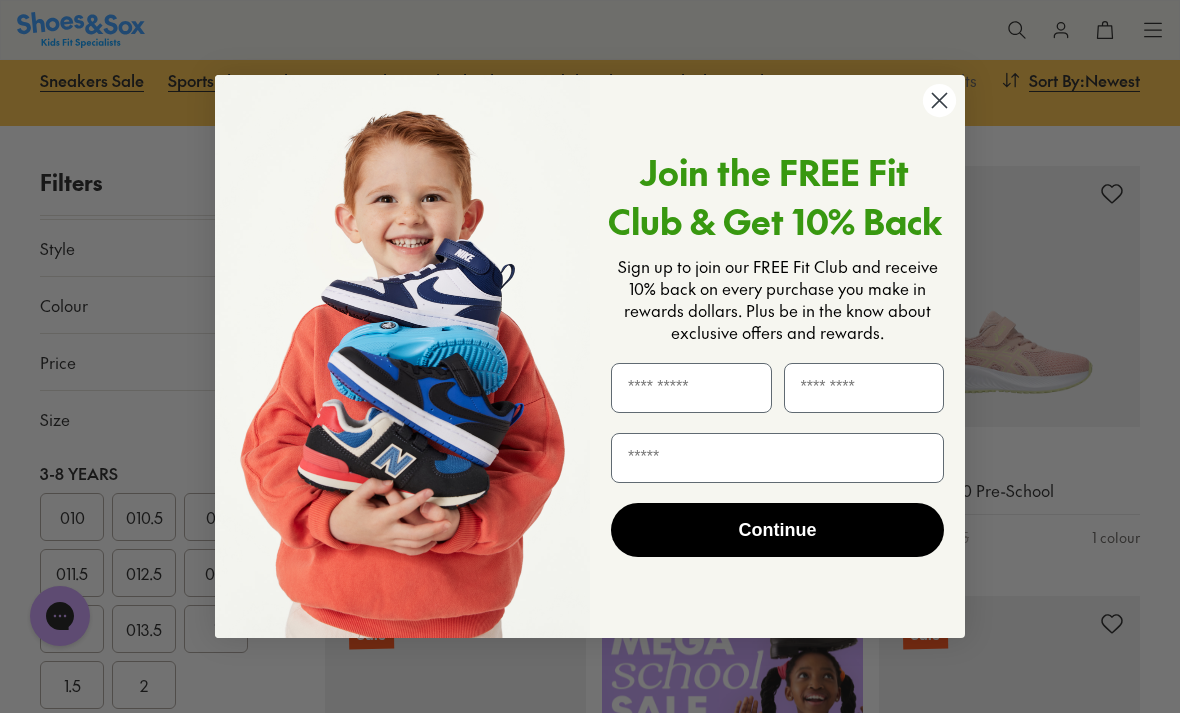 scroll, scrollTop: 610, scrollLeft: 0, axis: vertical 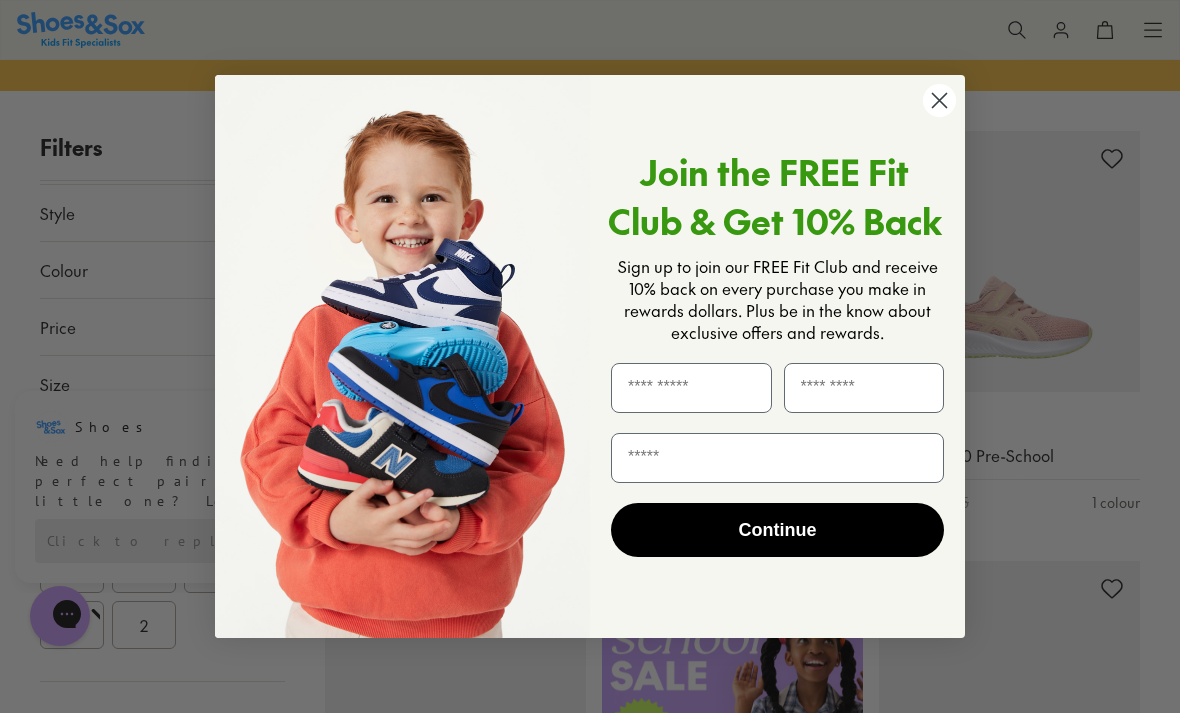click 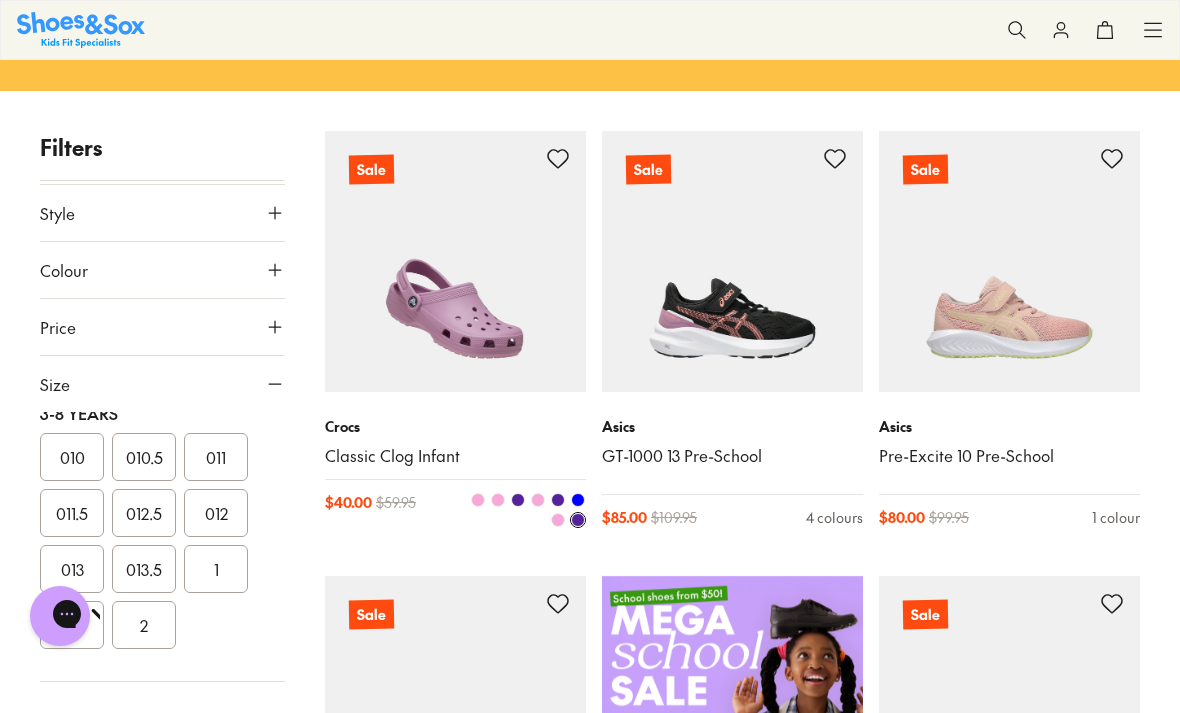 click on "Crocs Classic Clog Infant $ 40.00 $ 59.95 8 colours" at bounding box center [455, 472] 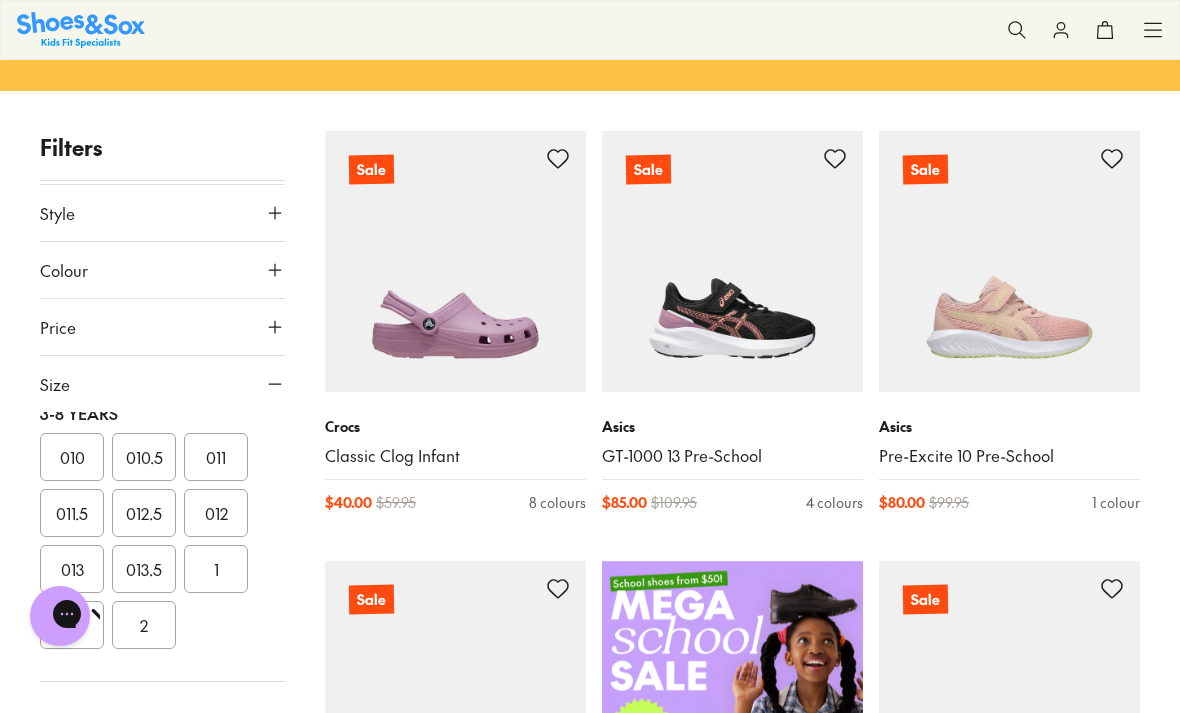 click on "1" at bounding box center (216, 569) 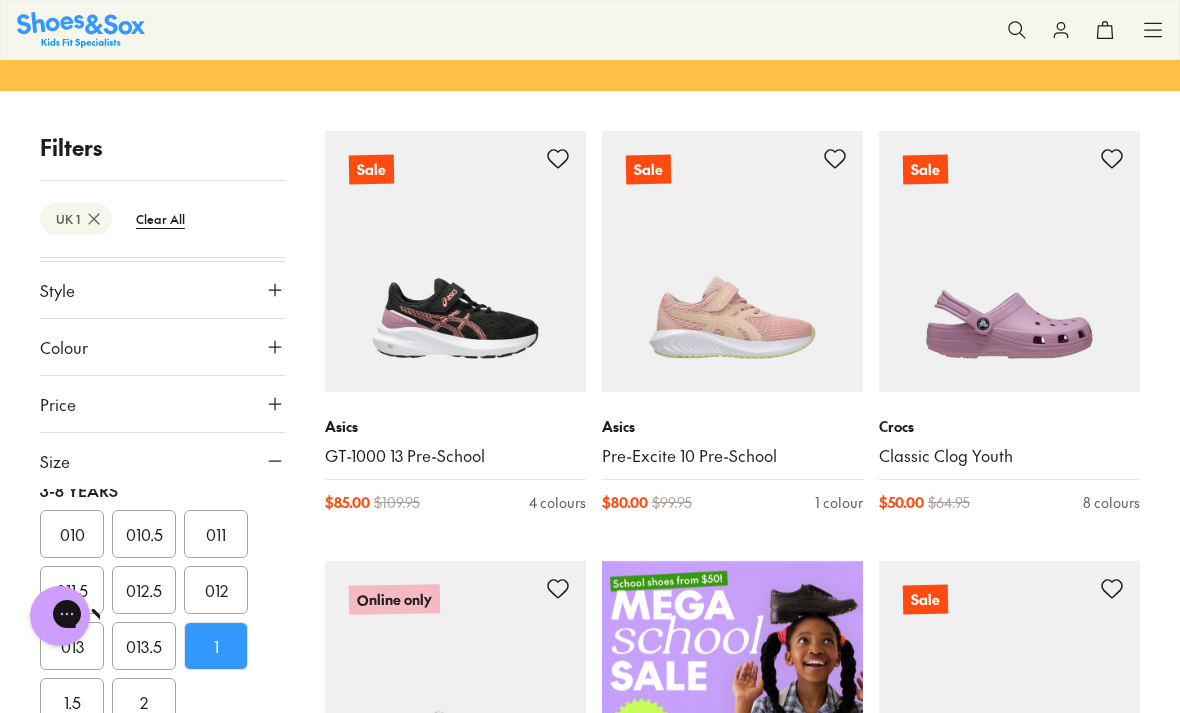 click on "1.5" at bounding box center [72, 702] 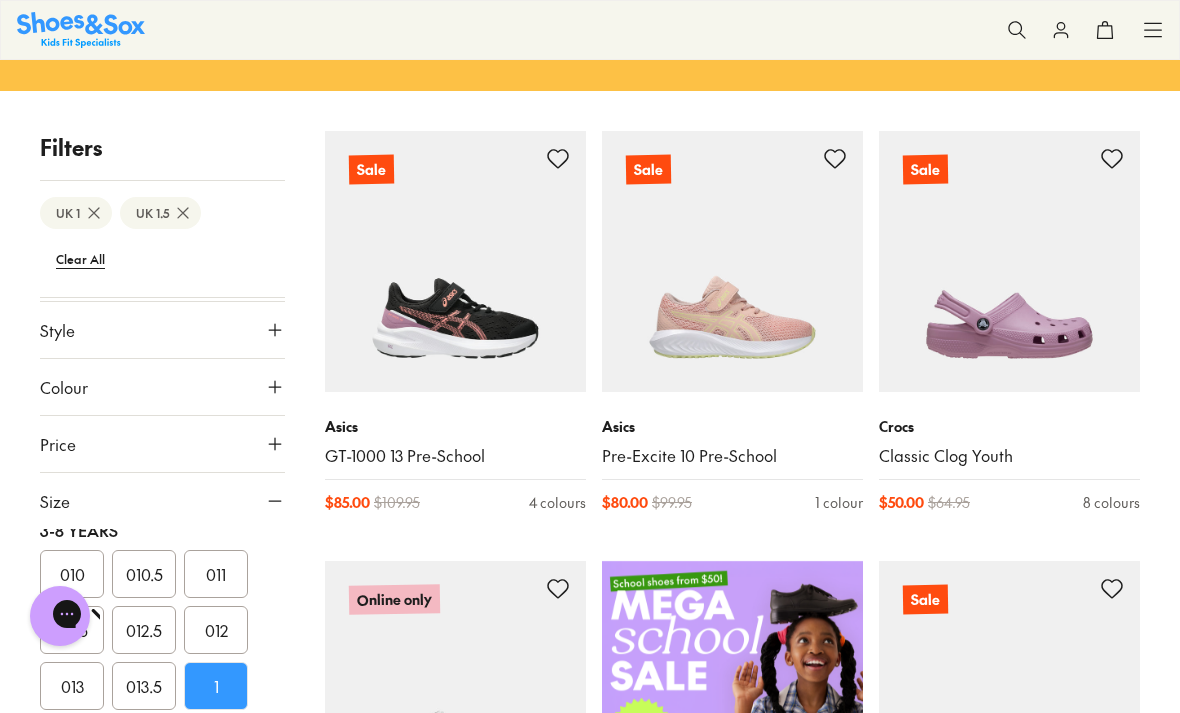 click on "2" at bounding box center (144, 742) 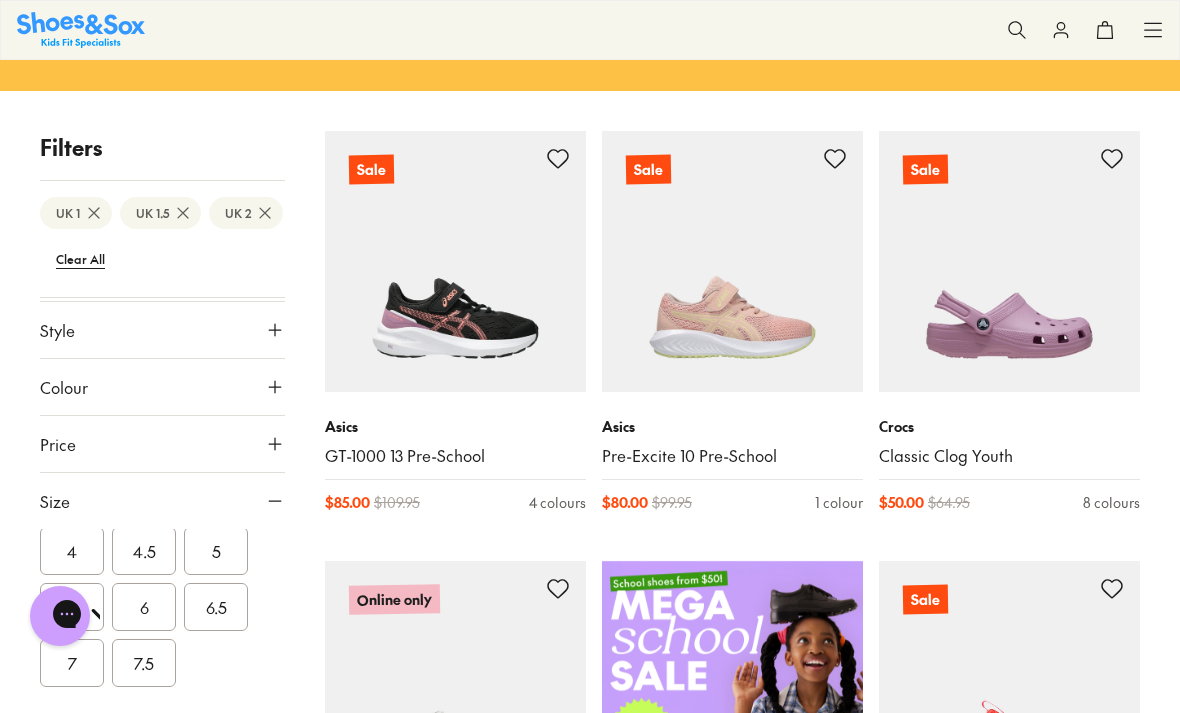 scroll, scrollTop: 1002, scrollLeft: 0, axis: vertical 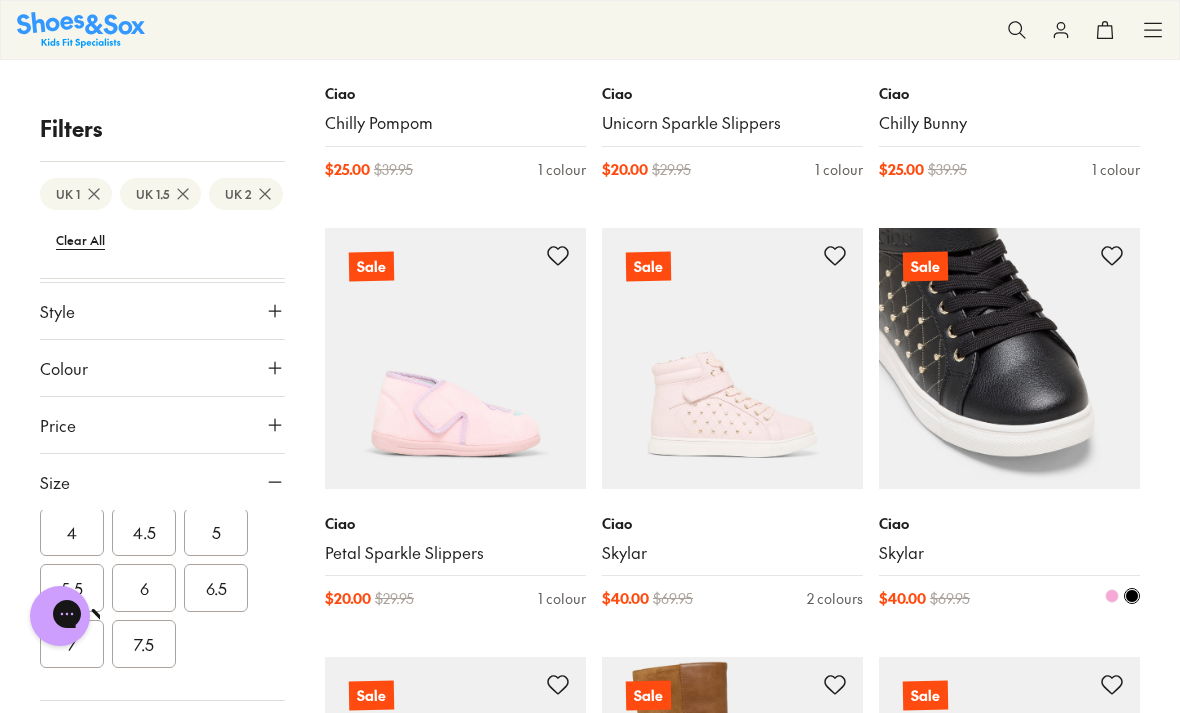 click at bounding box center (1009, 358) 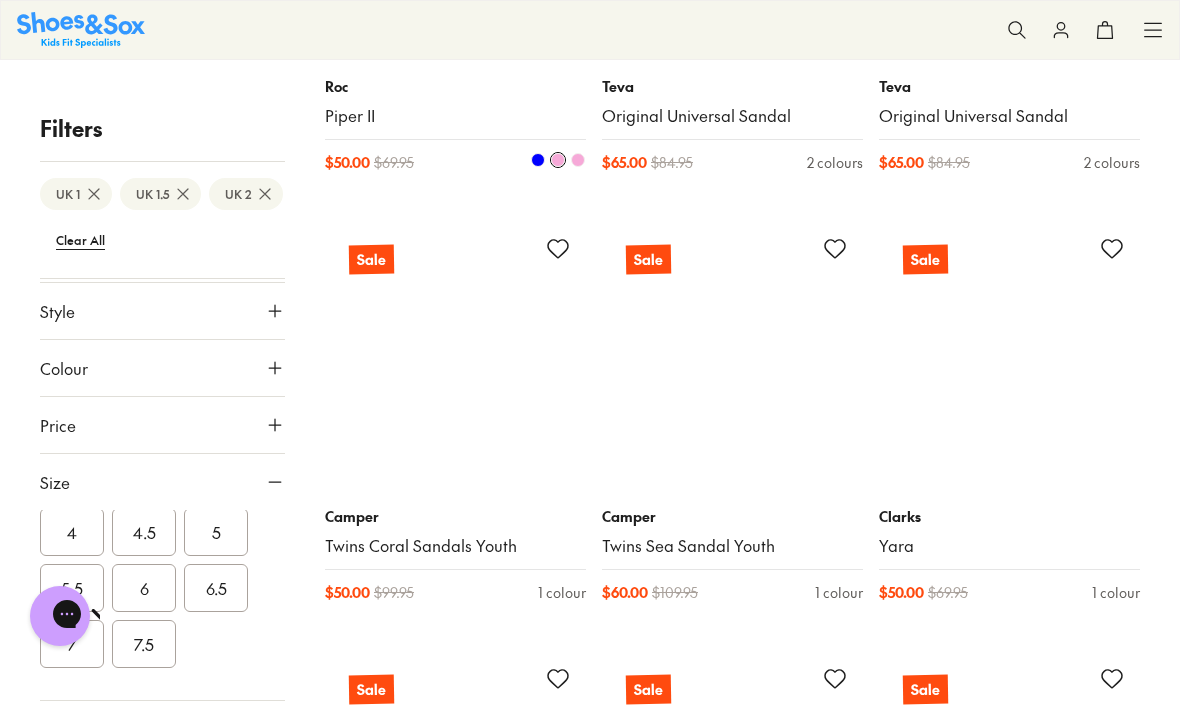 scroll, scrollTop: 13057, scrollLeft: 0, axis: vertical 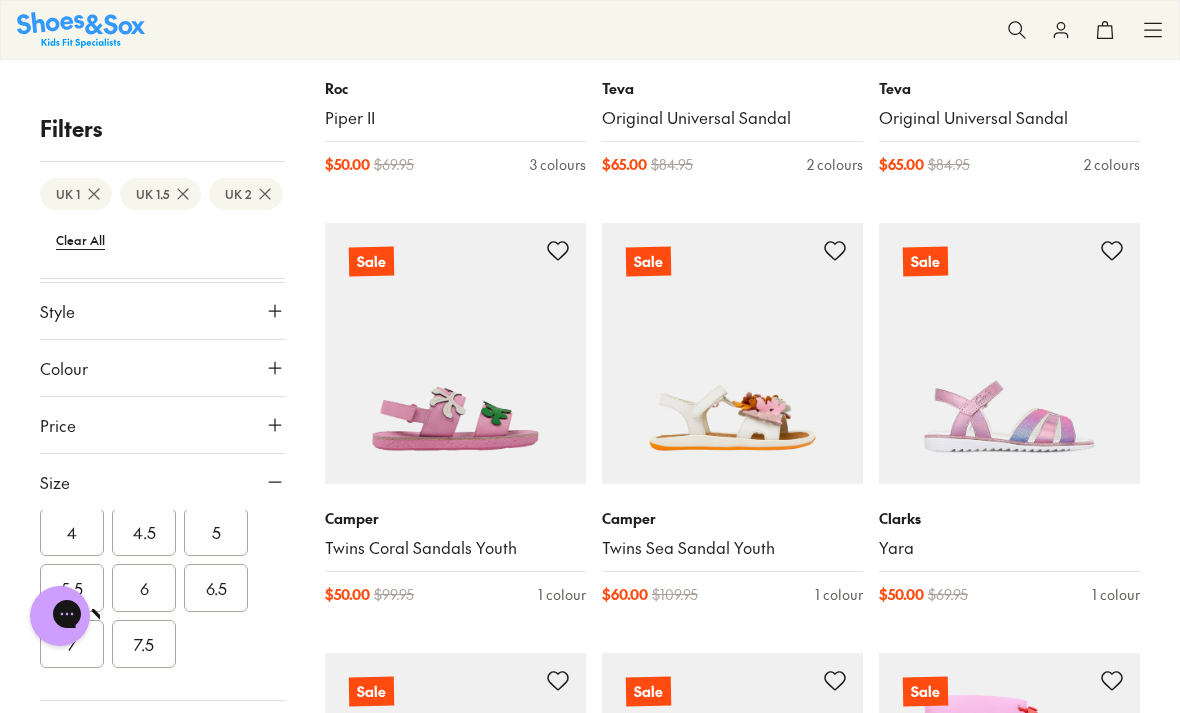 click on "Colour" at bounding box center (162, 368) 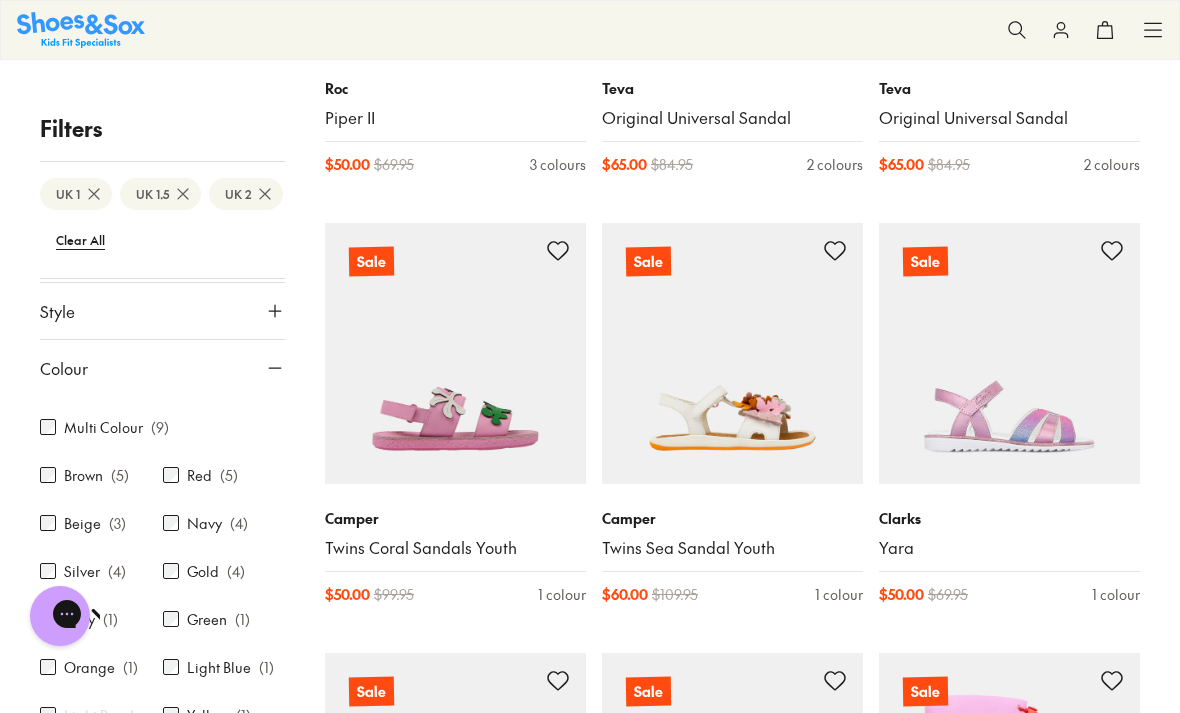 scroll, scrollTop: 141, scrollLeft: 0, axis: vertical 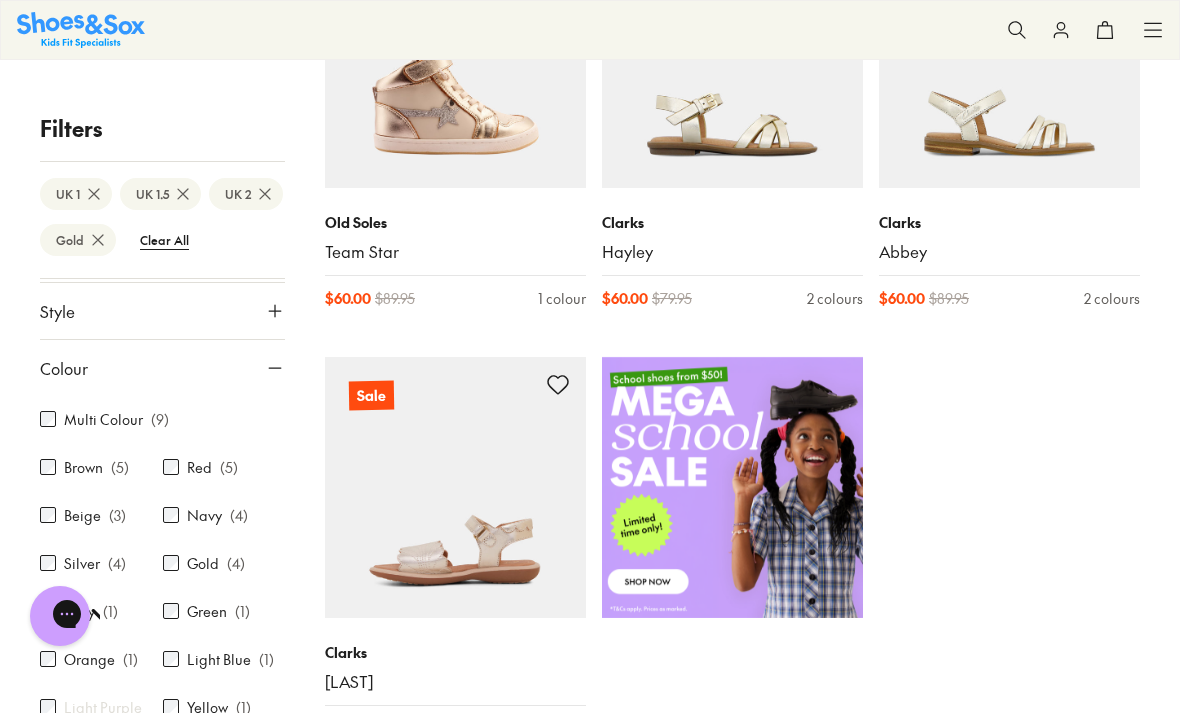 click at bounding box center [455, 487] 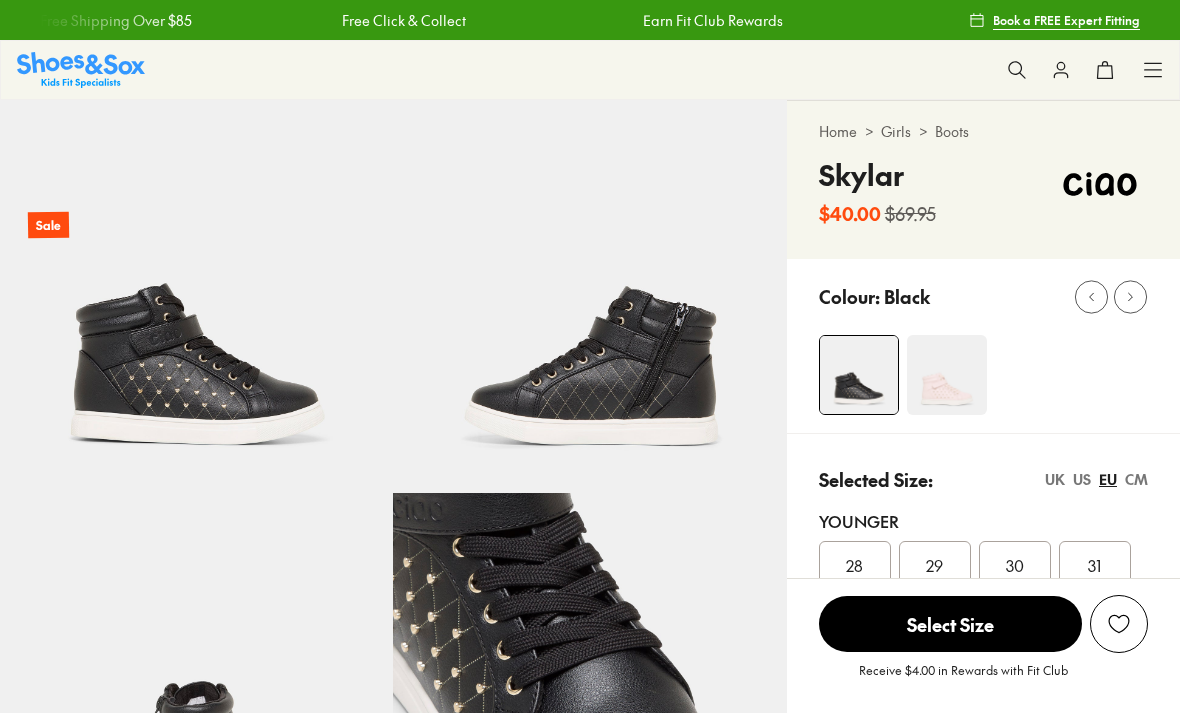 scroll, scrollTop: 0, scrollLeft: 0, axis: both 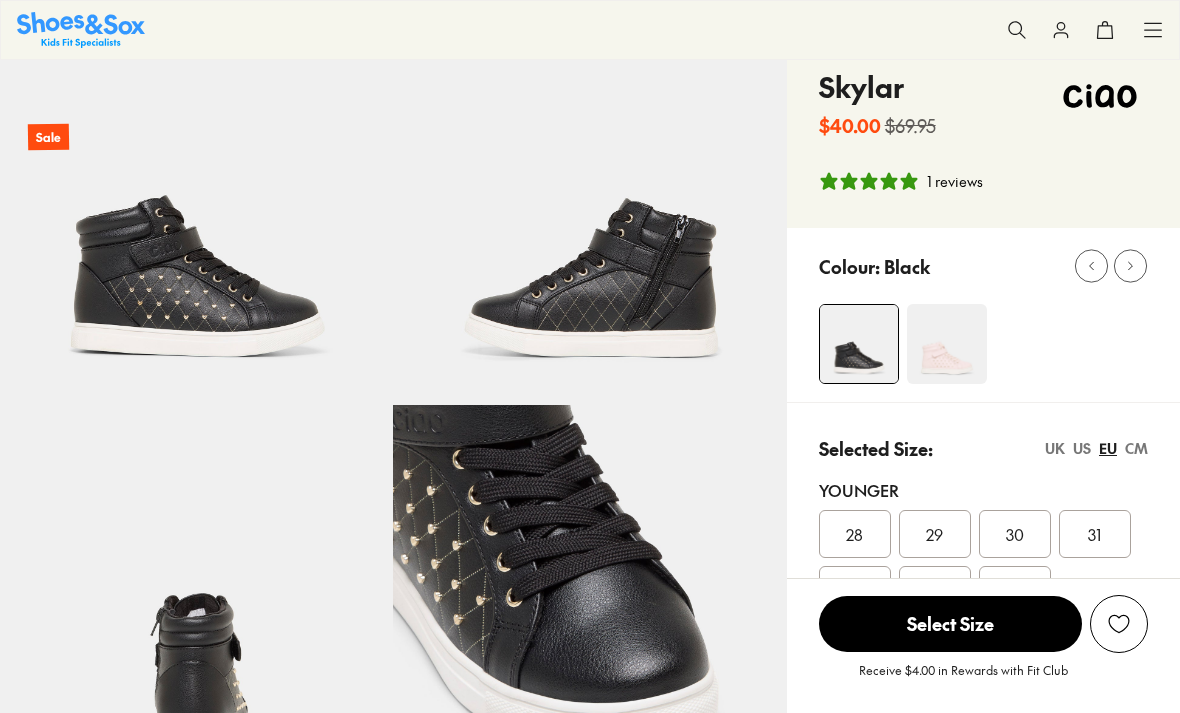select on "*" 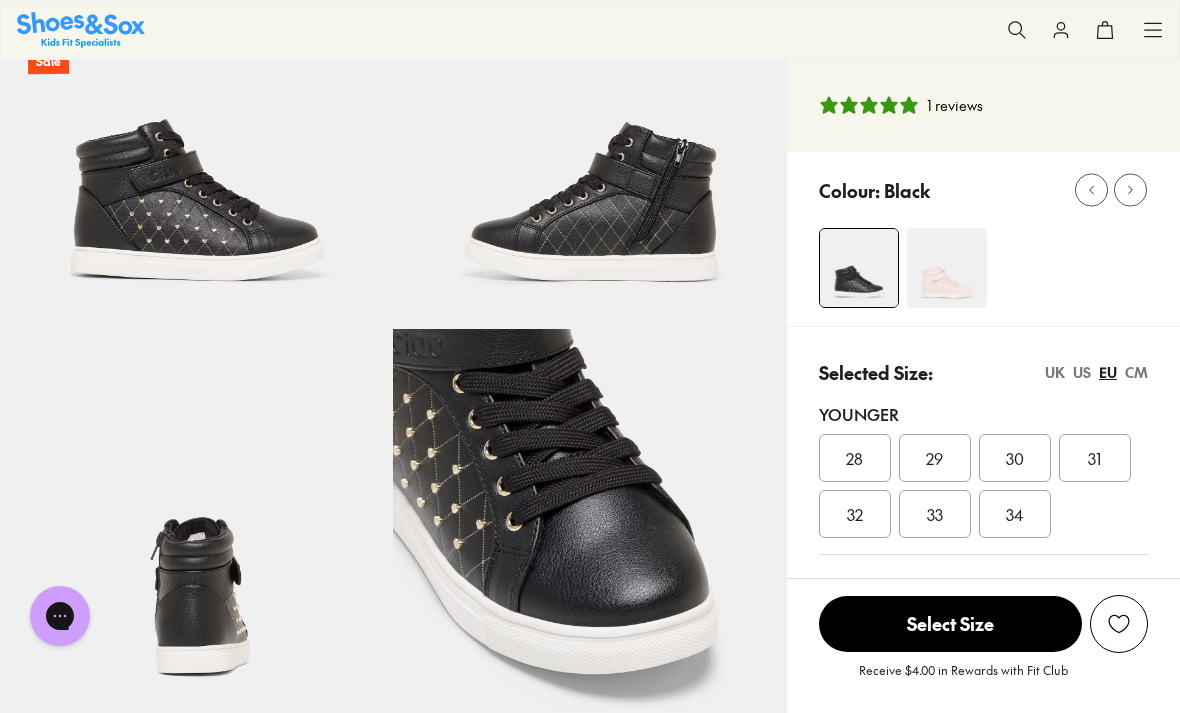 scroll, scrollTop: 0, scrollLeft: 0, axis: both 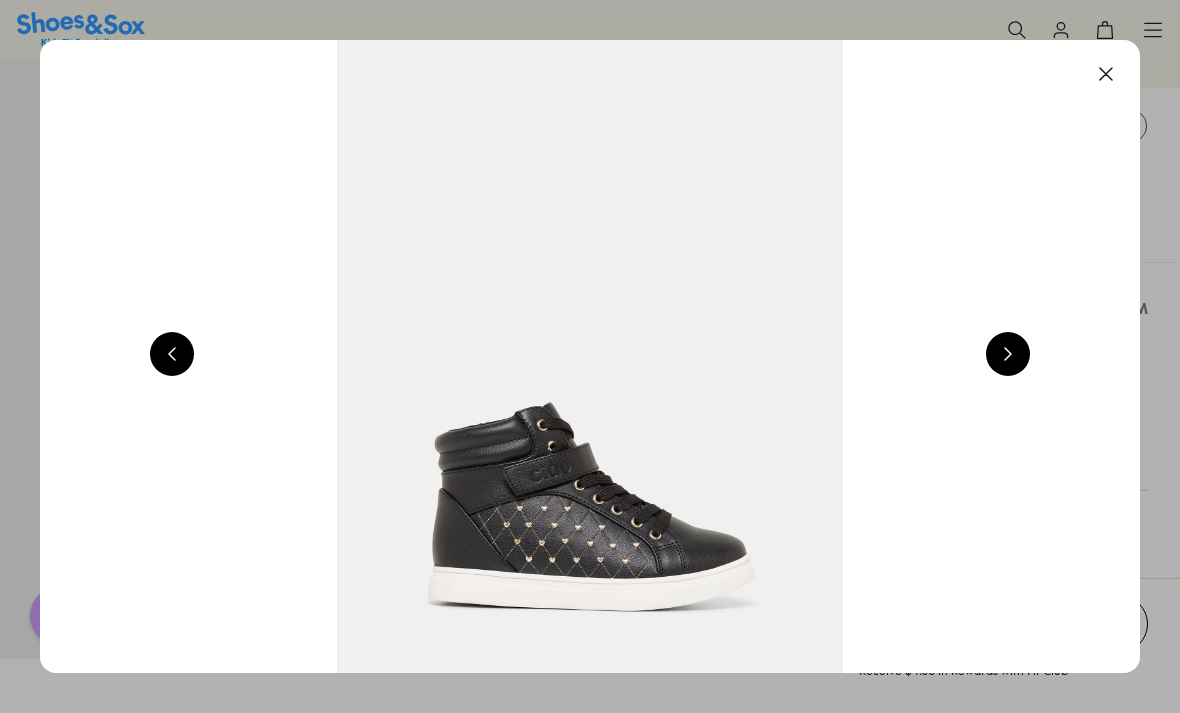 click at bounding box center (590, 356) 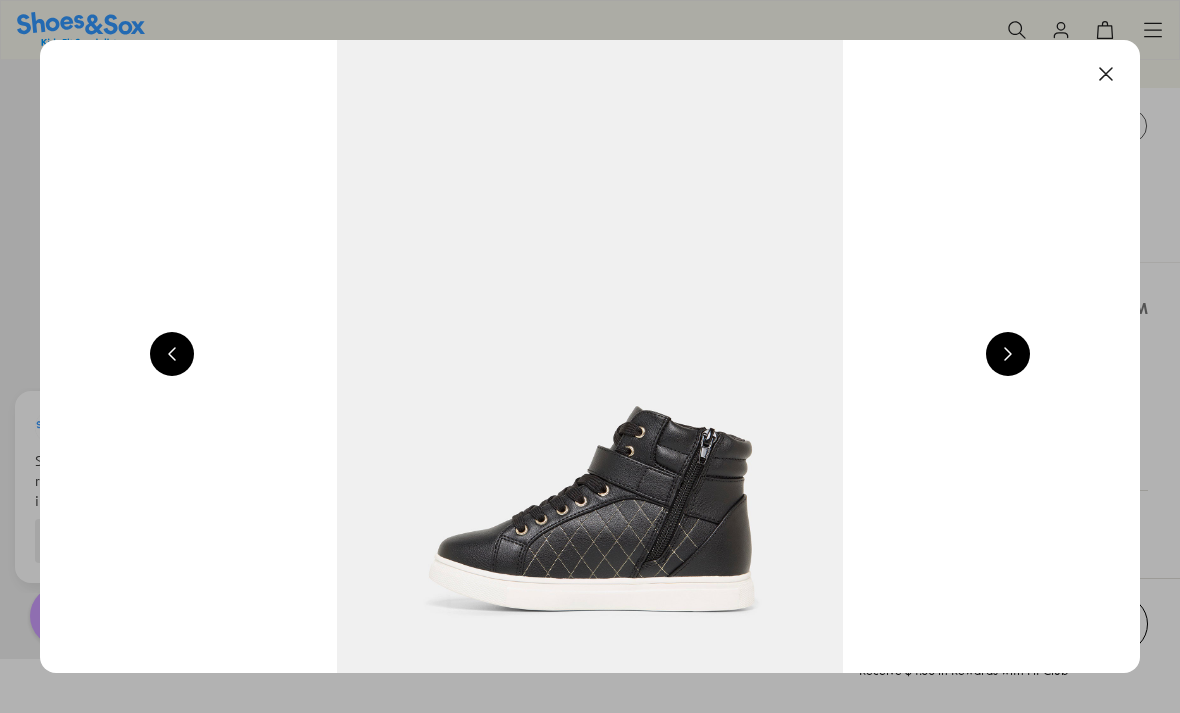 click at bounding box center (1008, 354) 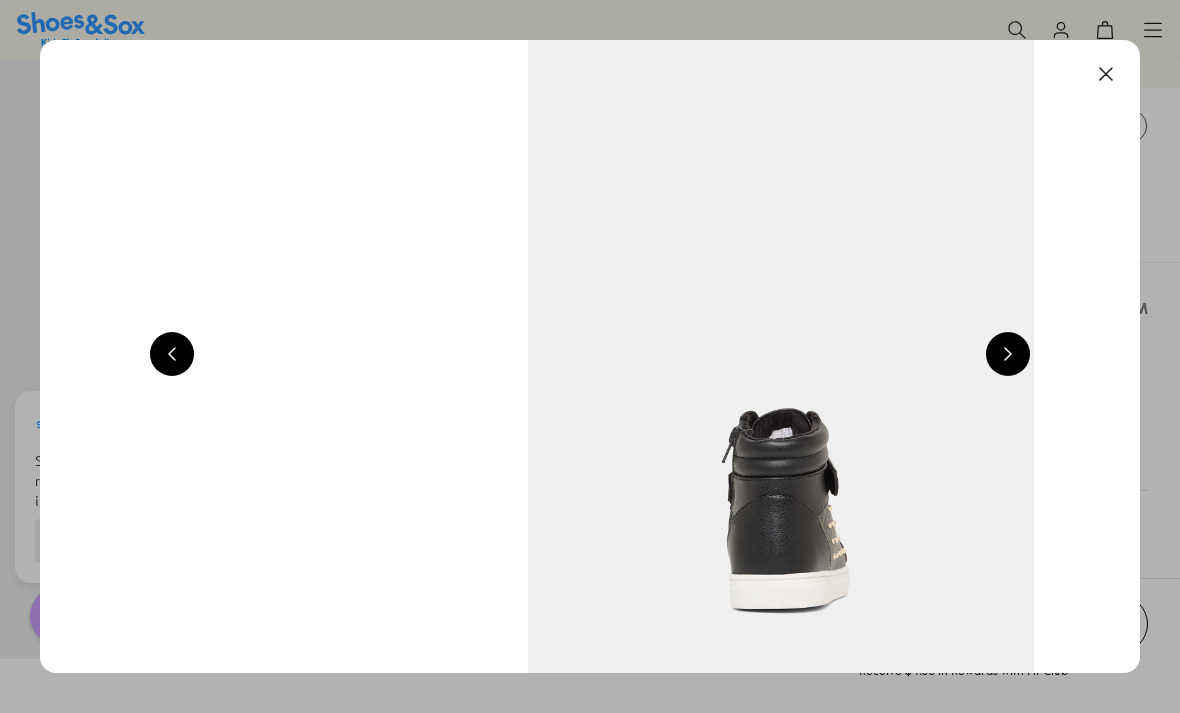 scroll, scrollTop: 0, scrollLeft: 3300, axis: horizontal 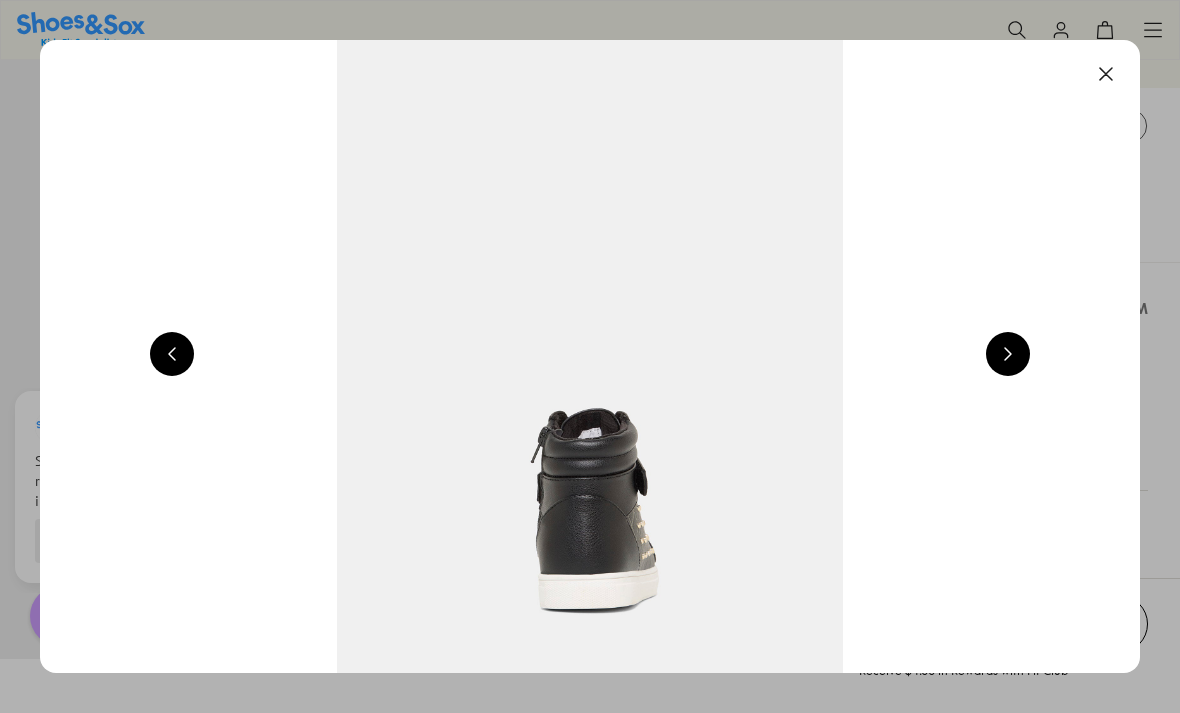 click at bounding box center (590, 356) 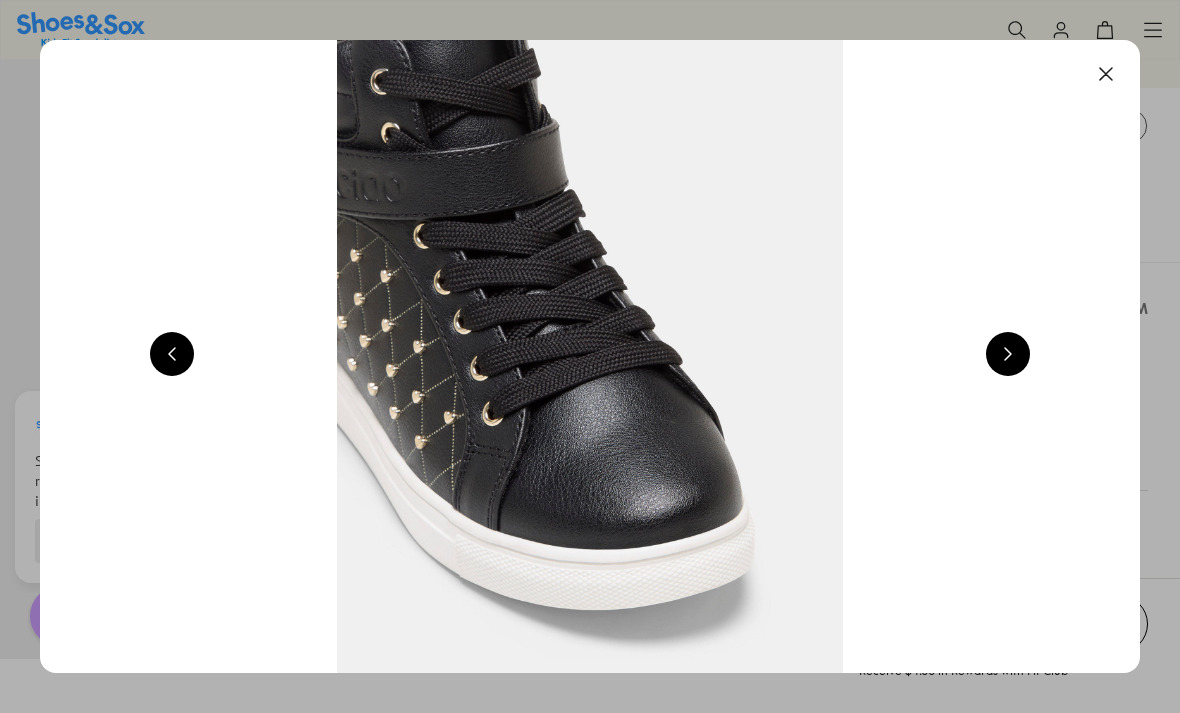 click at bounding box center [1008, 354] 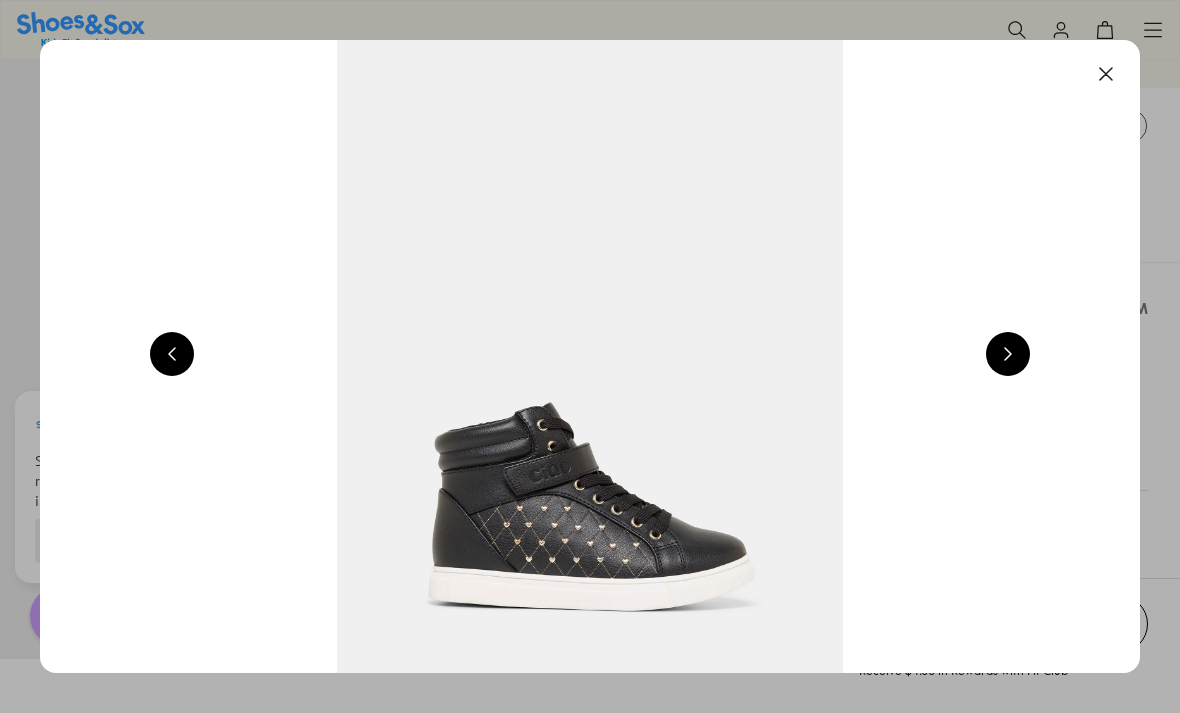 click at bounding box center [1008, 354] 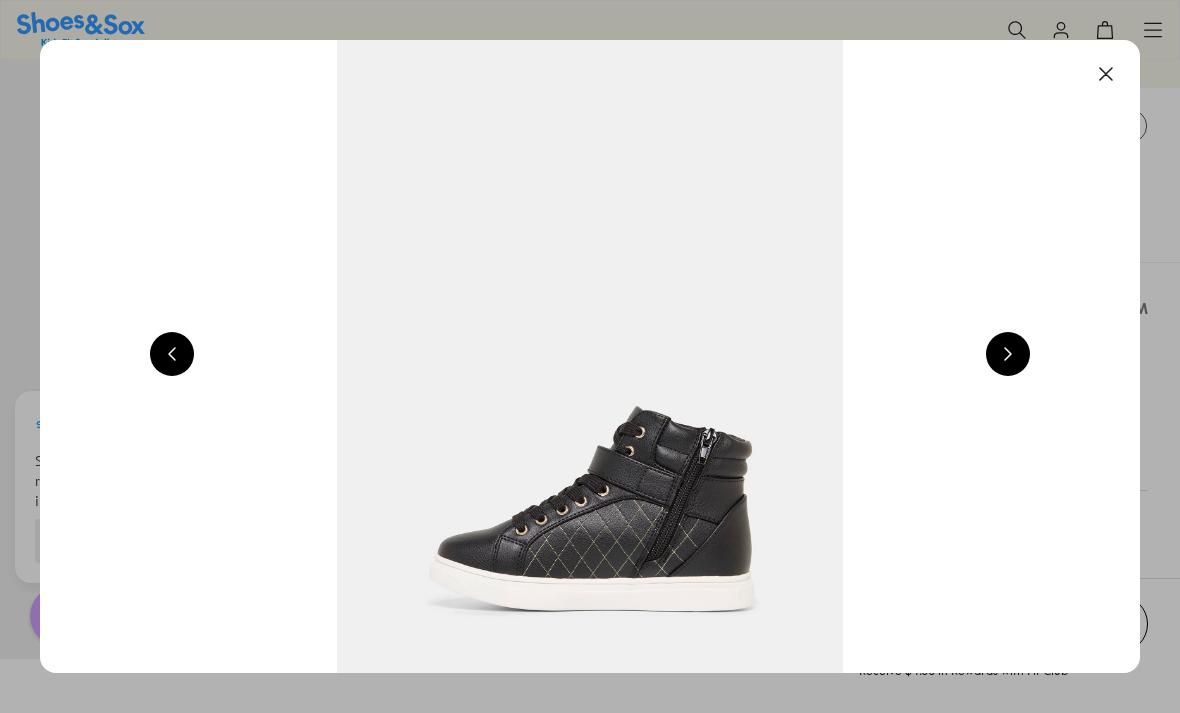 click at bounding box center [1008, 354] 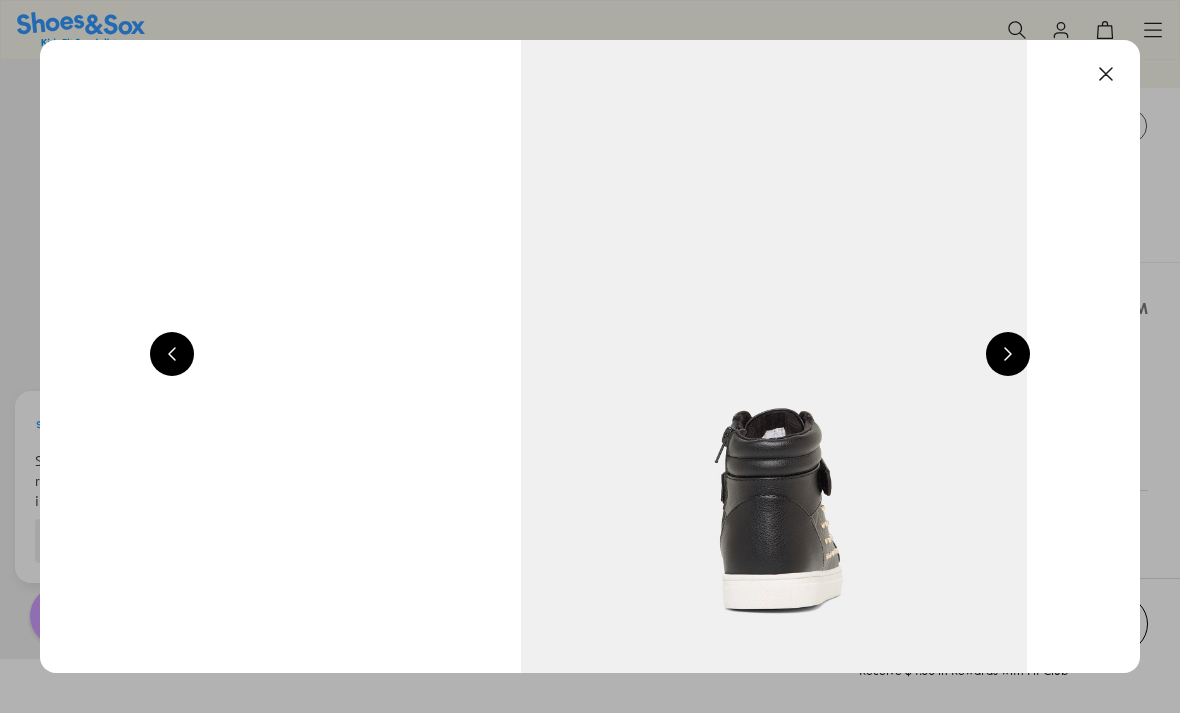 scroll, scrollTop: 0, scrollLeft: 3300, axis: horizontal 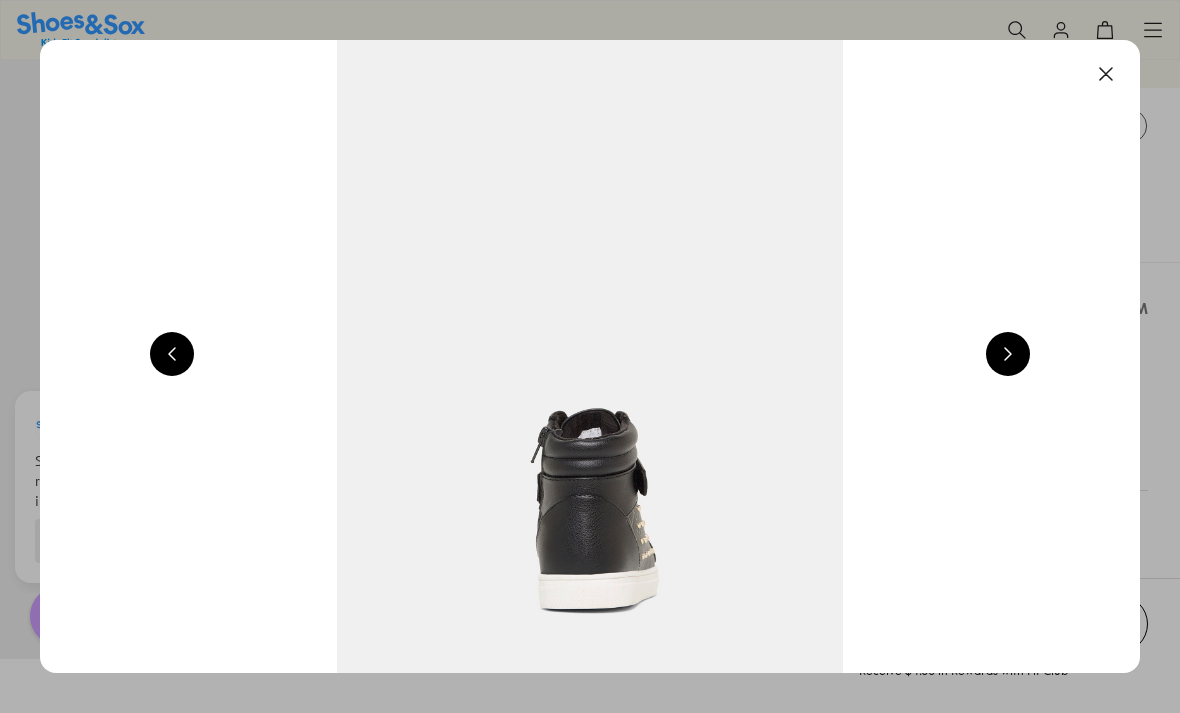 click at bounding box center [1106, 74] 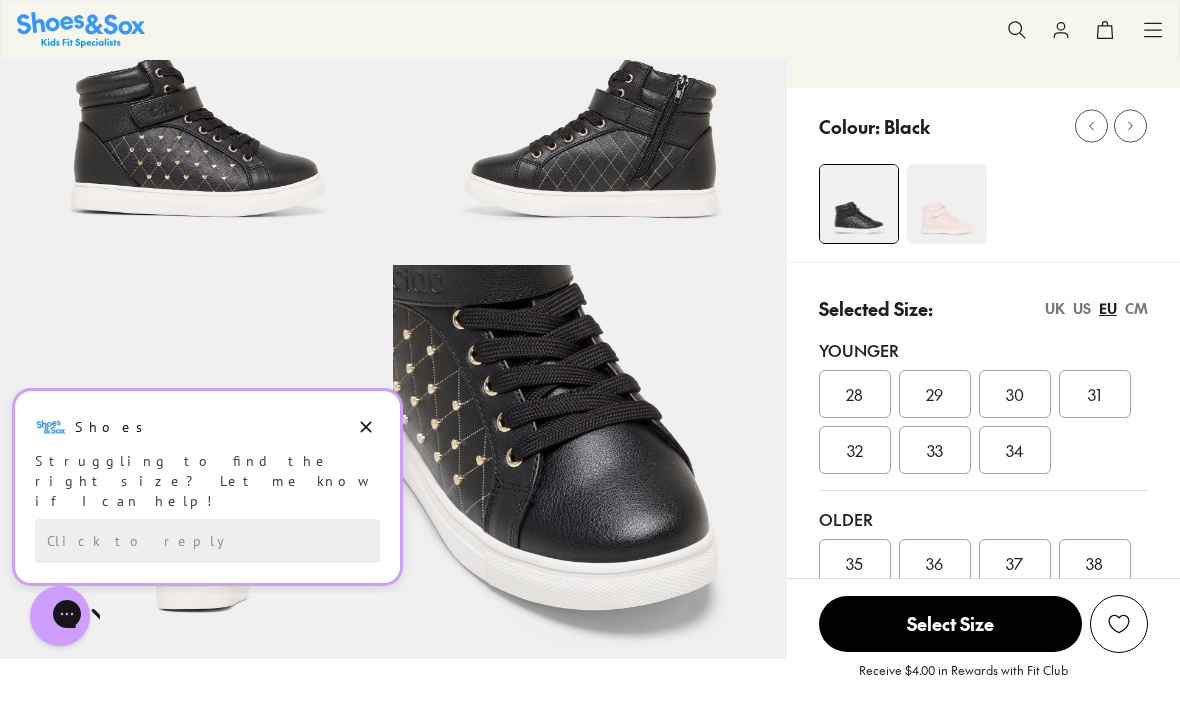 click on "Shoes" at bounding box center [207, 427] 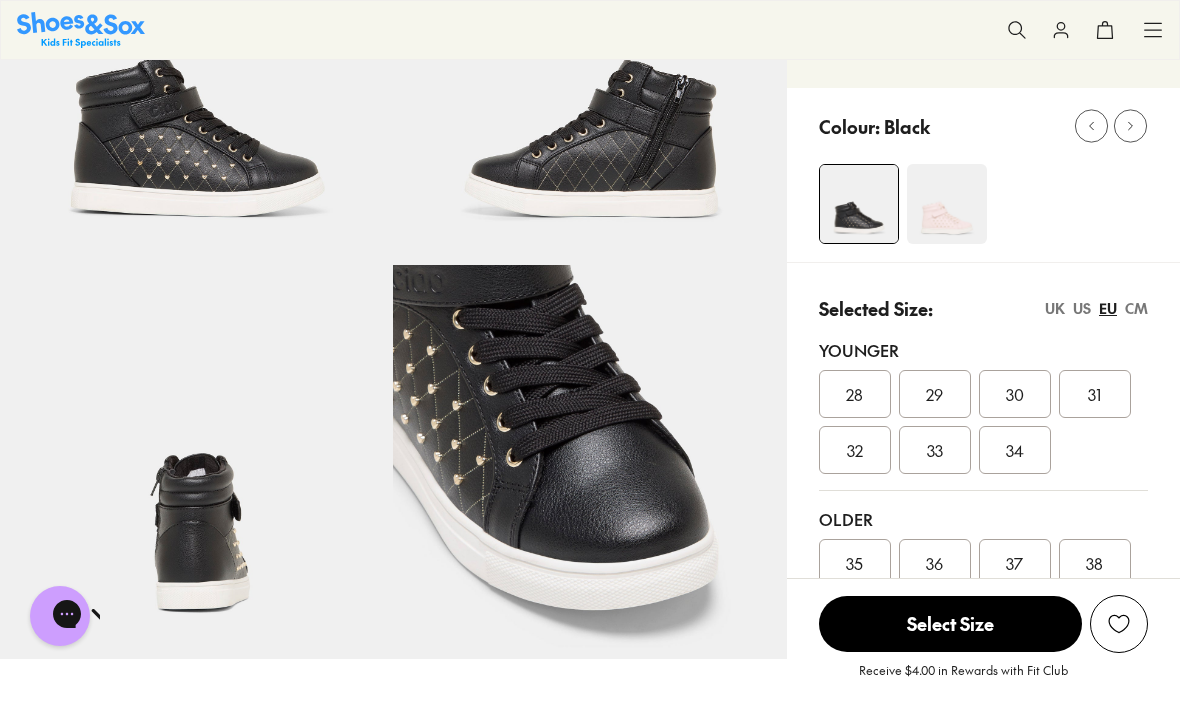click 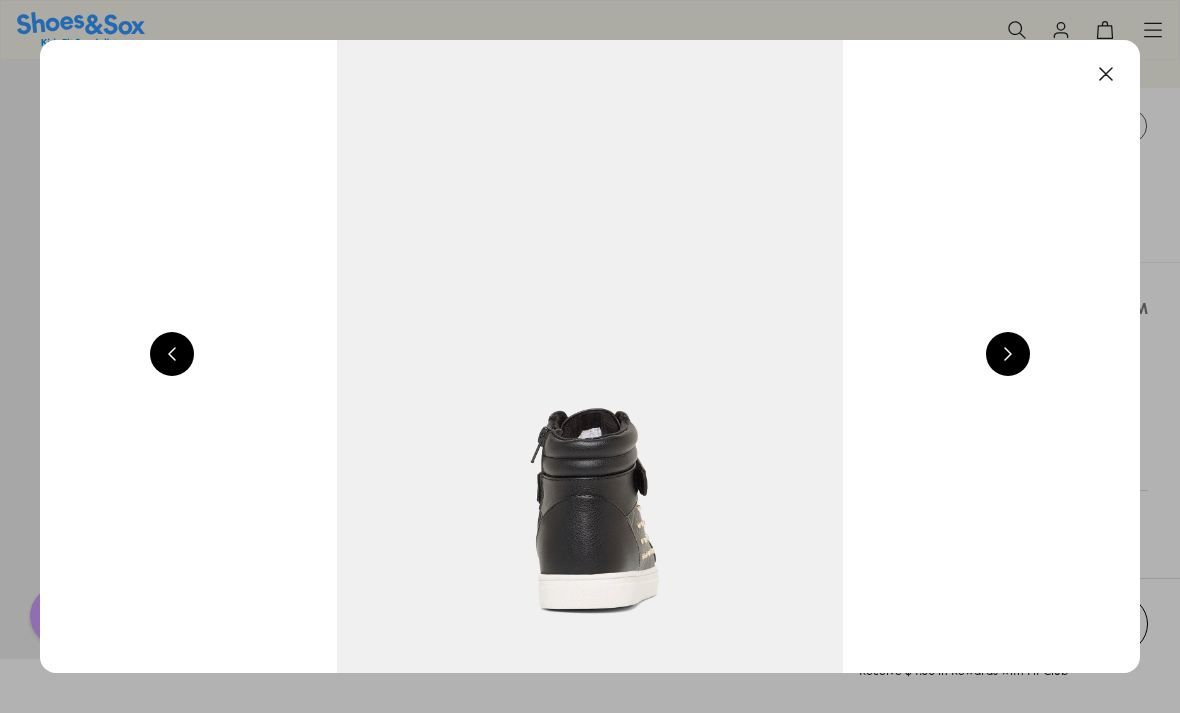 click at bounding box center [1106, 74] 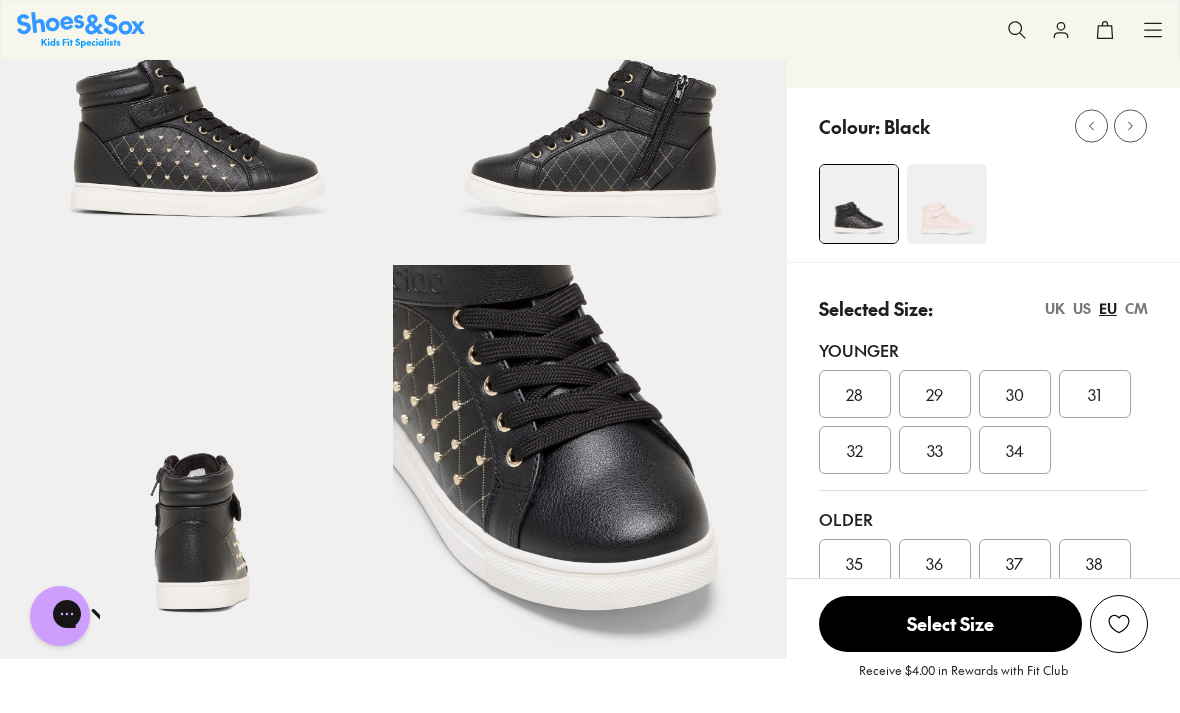 click 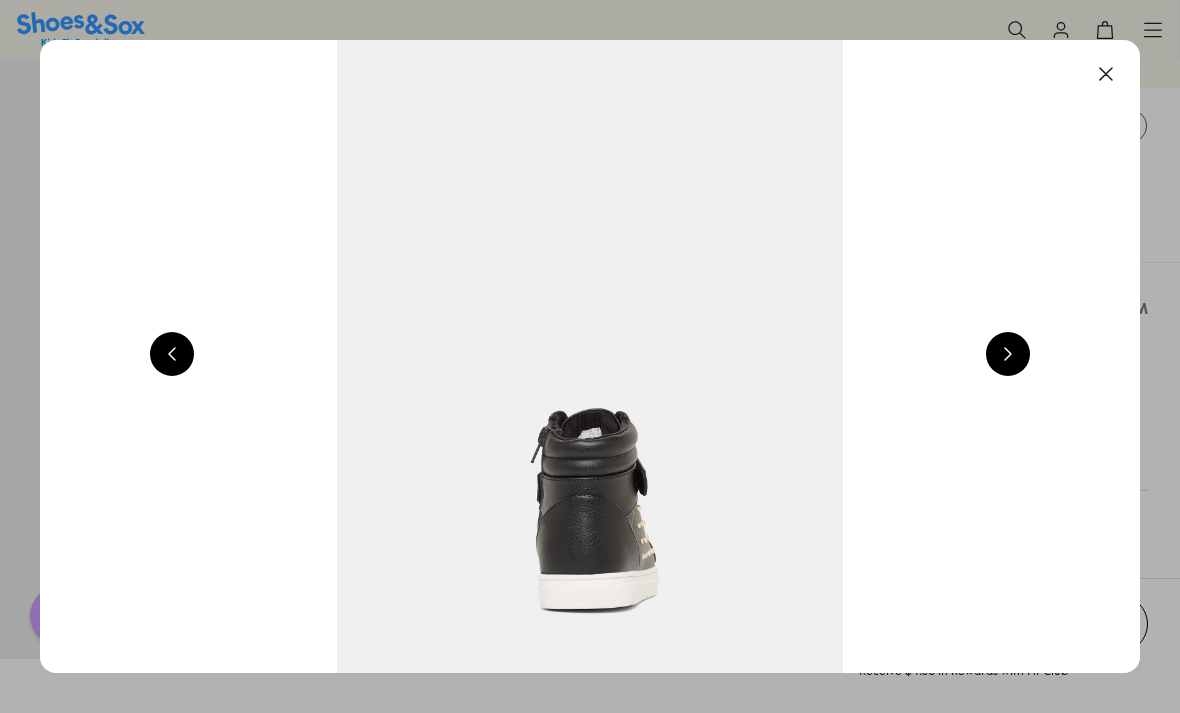 click at bounding box center (590, 356) 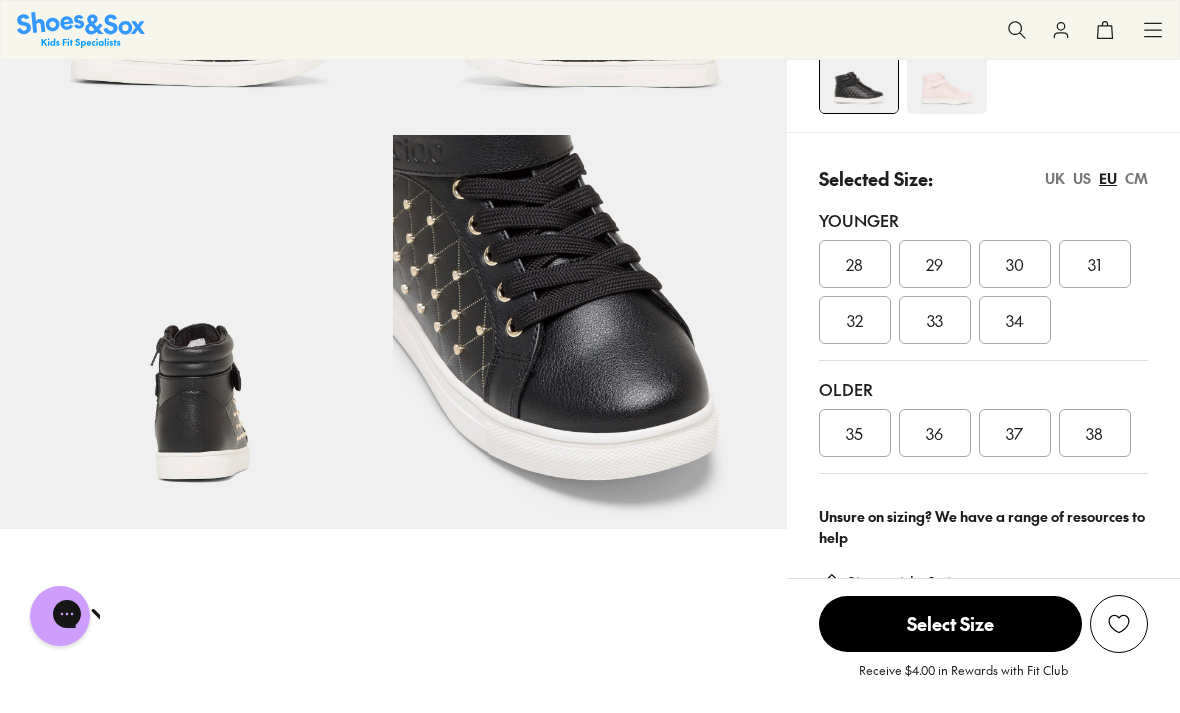 scroll, scrollTop: 356, scrollLeft: 0, axis: vertical 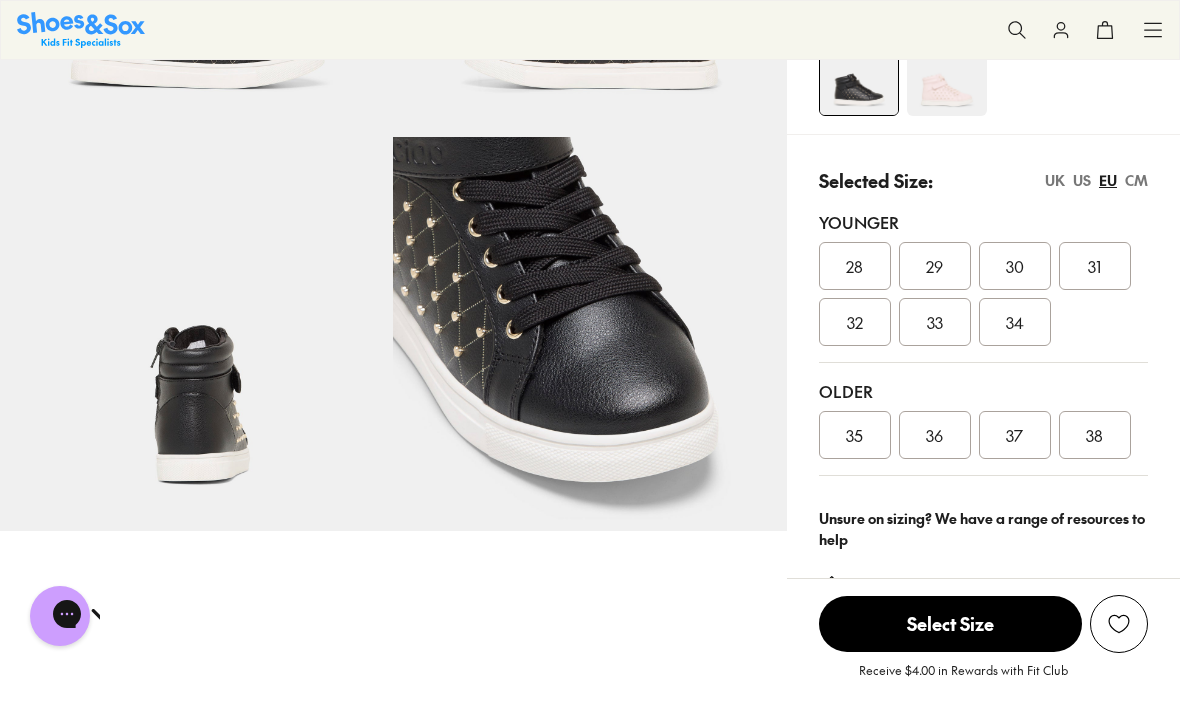 click on "UK" at bounding box center (1055, 180) 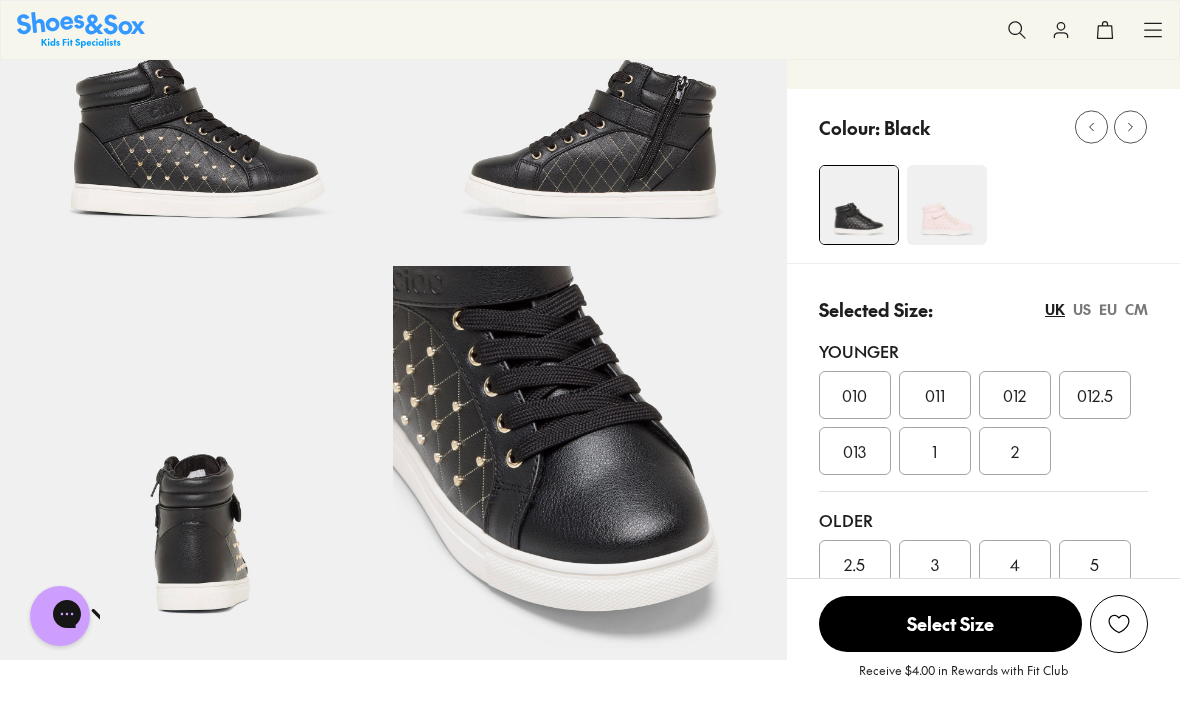 scroll, scrollTop: 221, scrollLeft: 0, axis: vertical 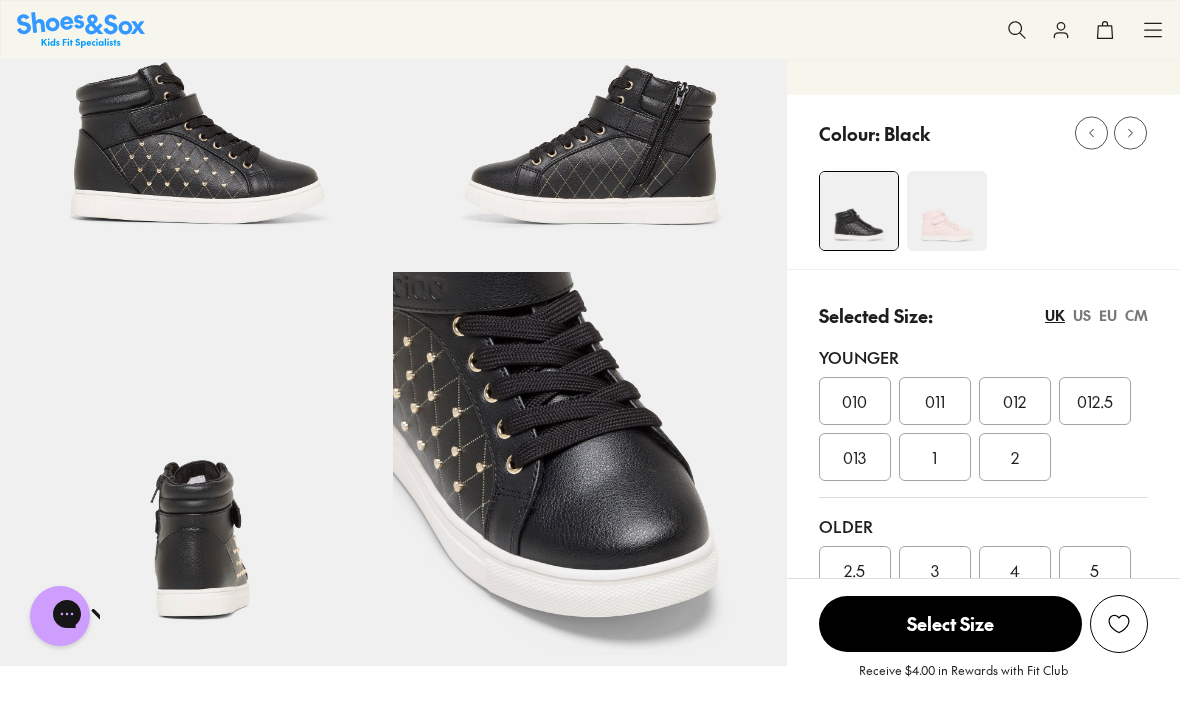 click on "2" at bounding box center [1015, 457] 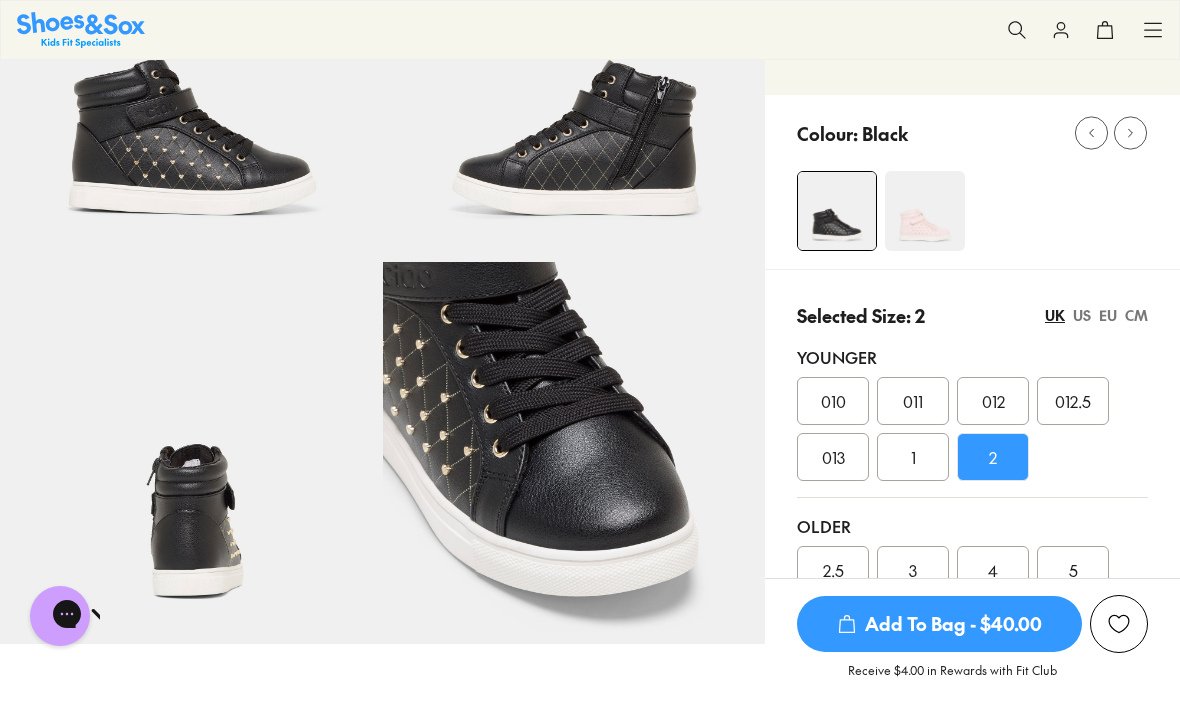 click on "CM" at bounding box center [1136, 315] 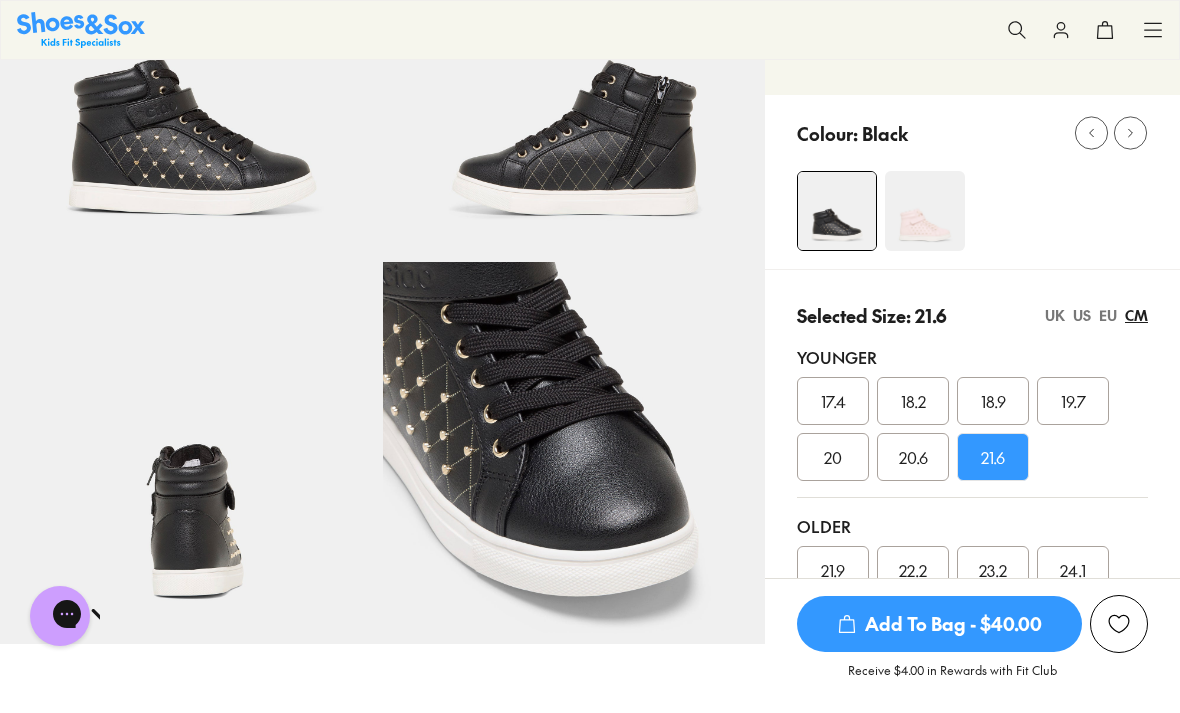 click at bounding box center [1119, 624] 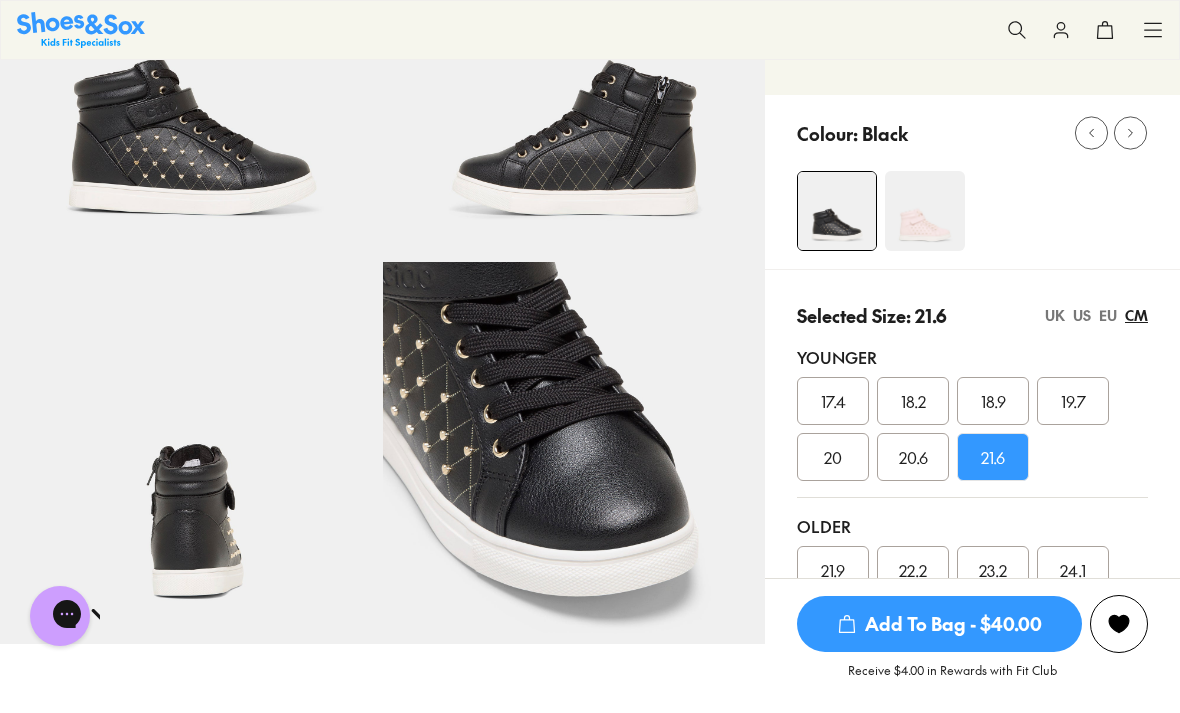 click 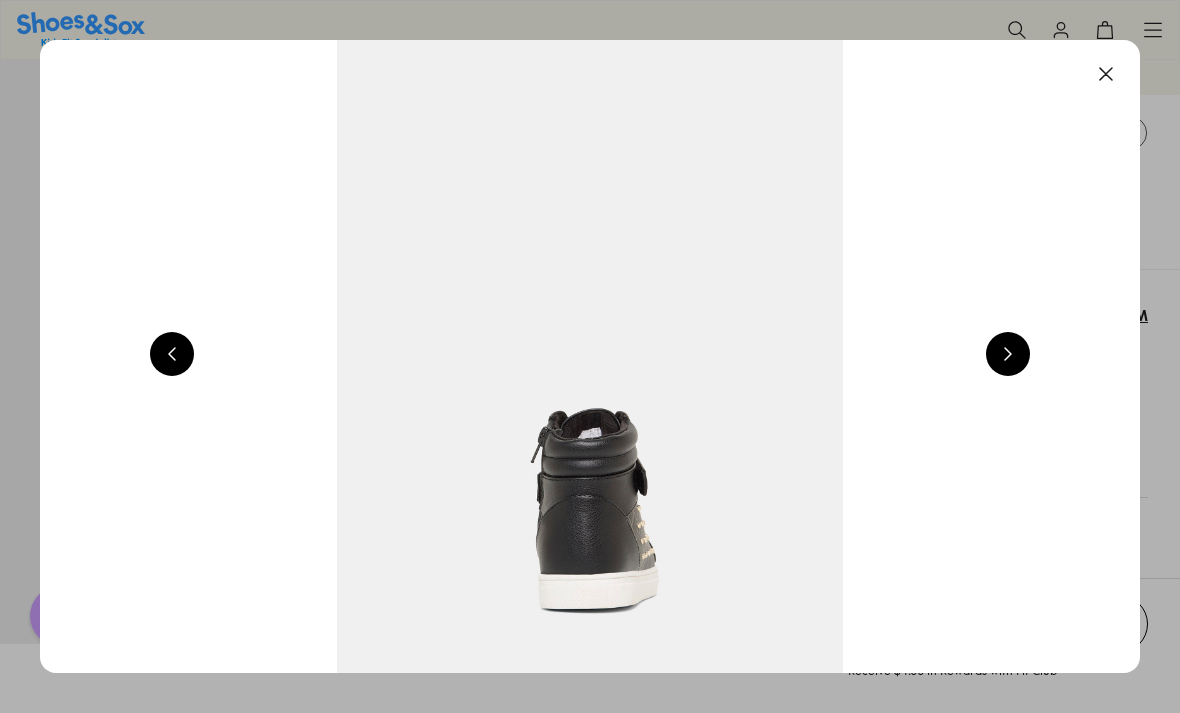 scroll, scrollTop: 283, scrollLeft: 0, axis: vertical 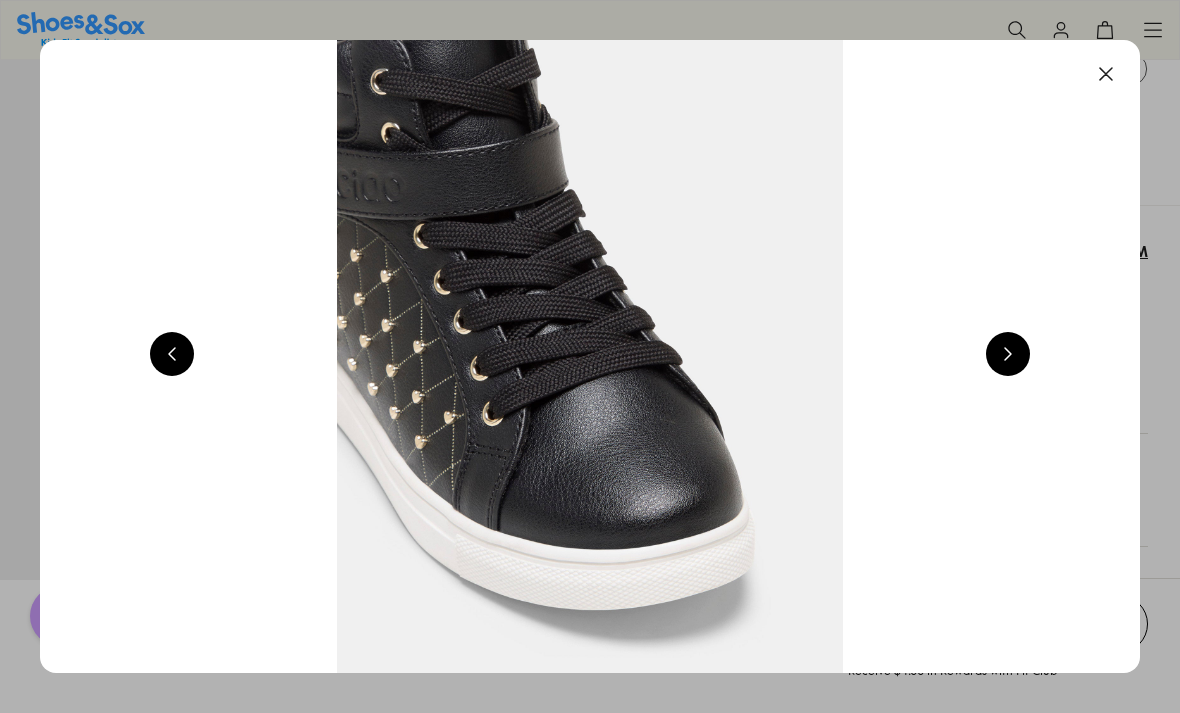 click at bounding box center (1106, 74) 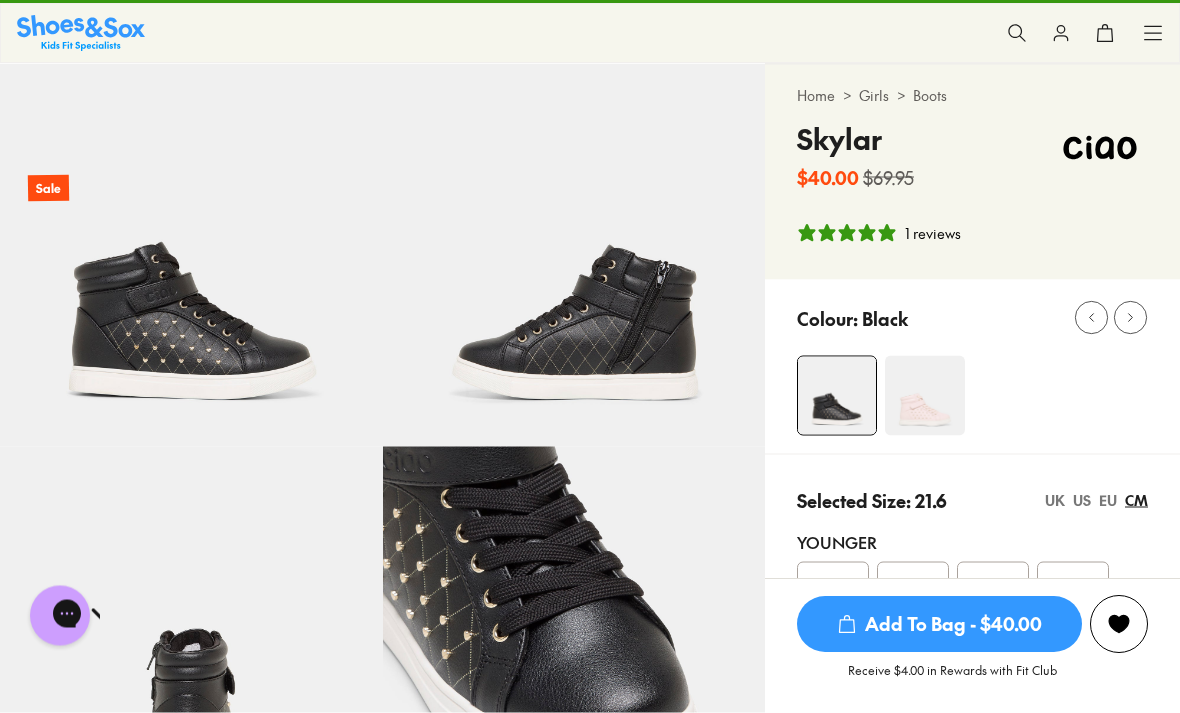 scroll, scrollTop: 0, scrollLeft: 0, axis: both 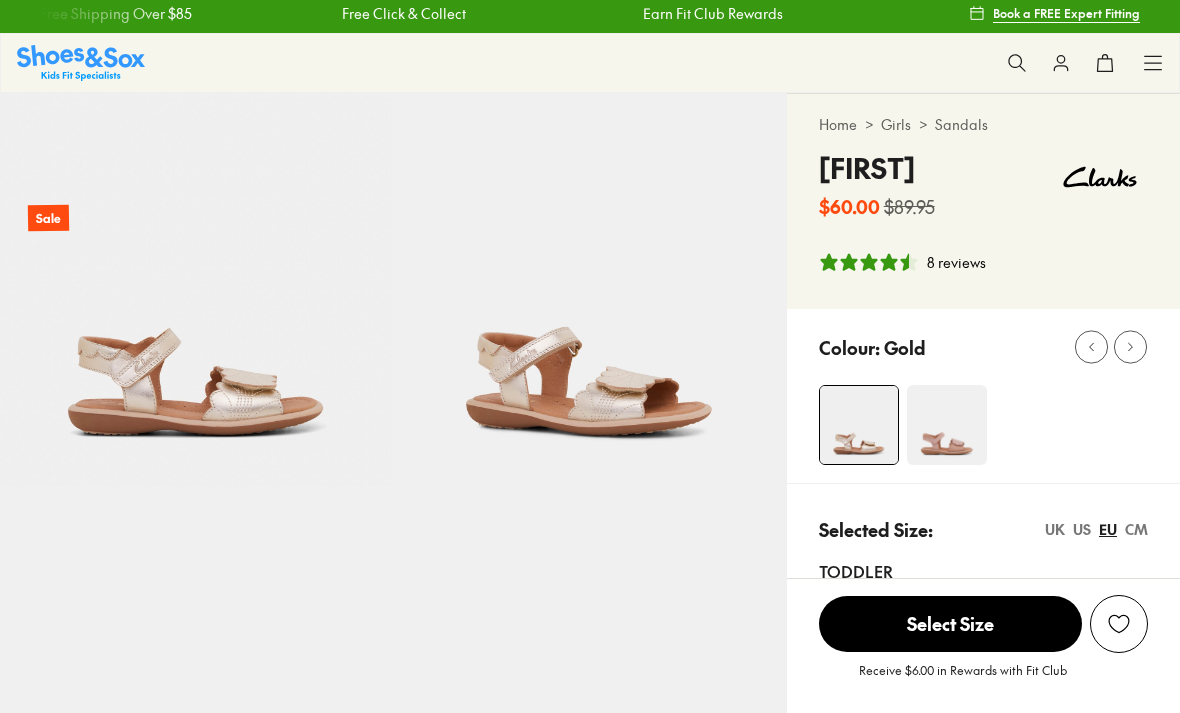 select on "*" 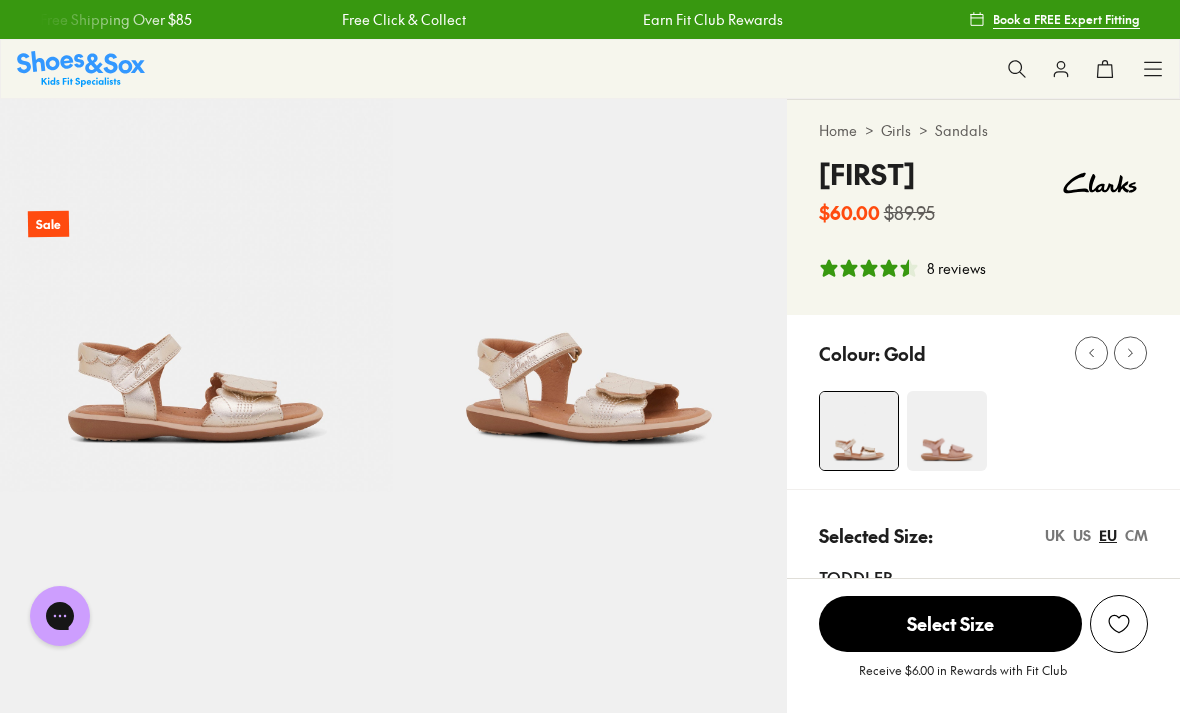 scroll, scrollTop: 0, scrollLeft: 0, axis: both 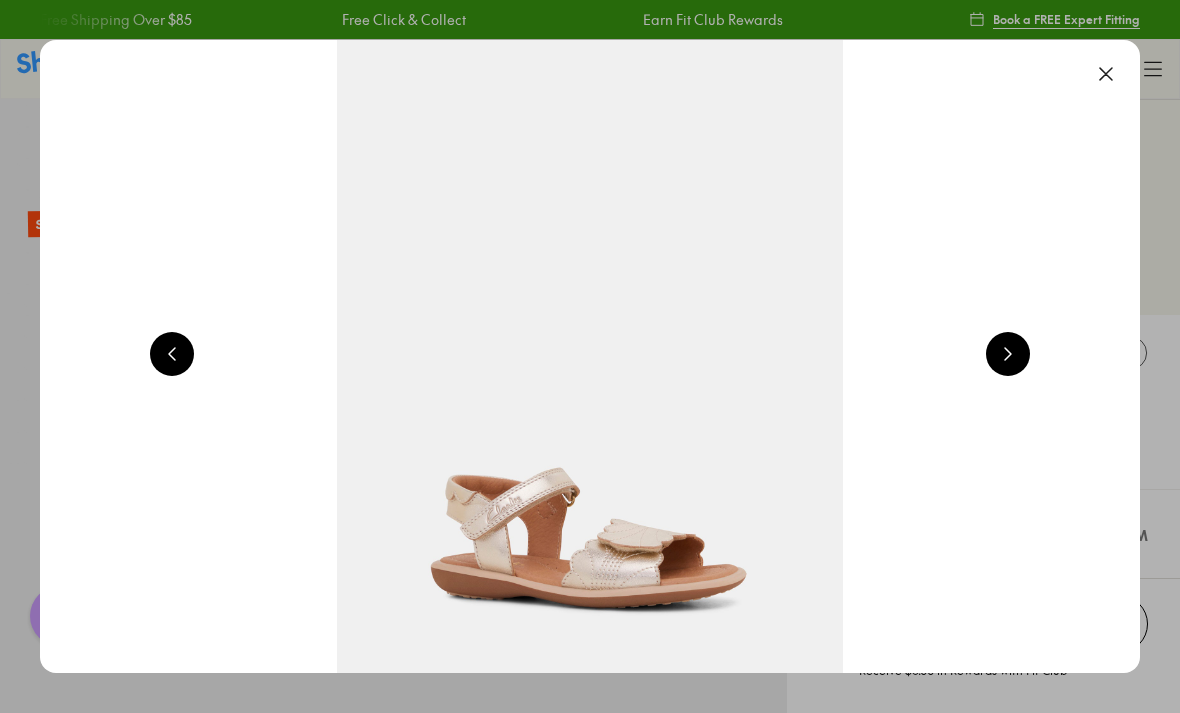 click at bounding box center (1008, 354) 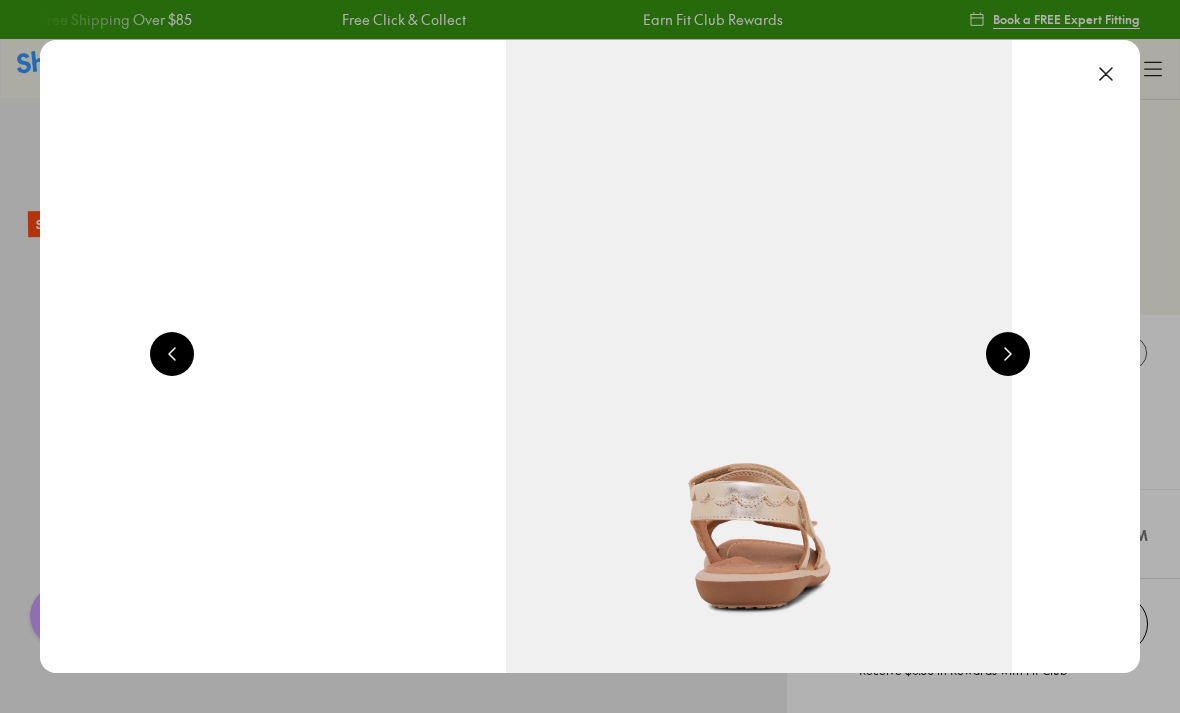 scroll, scrollTop: 0, scrollLeft: 3300, axis: horizontal 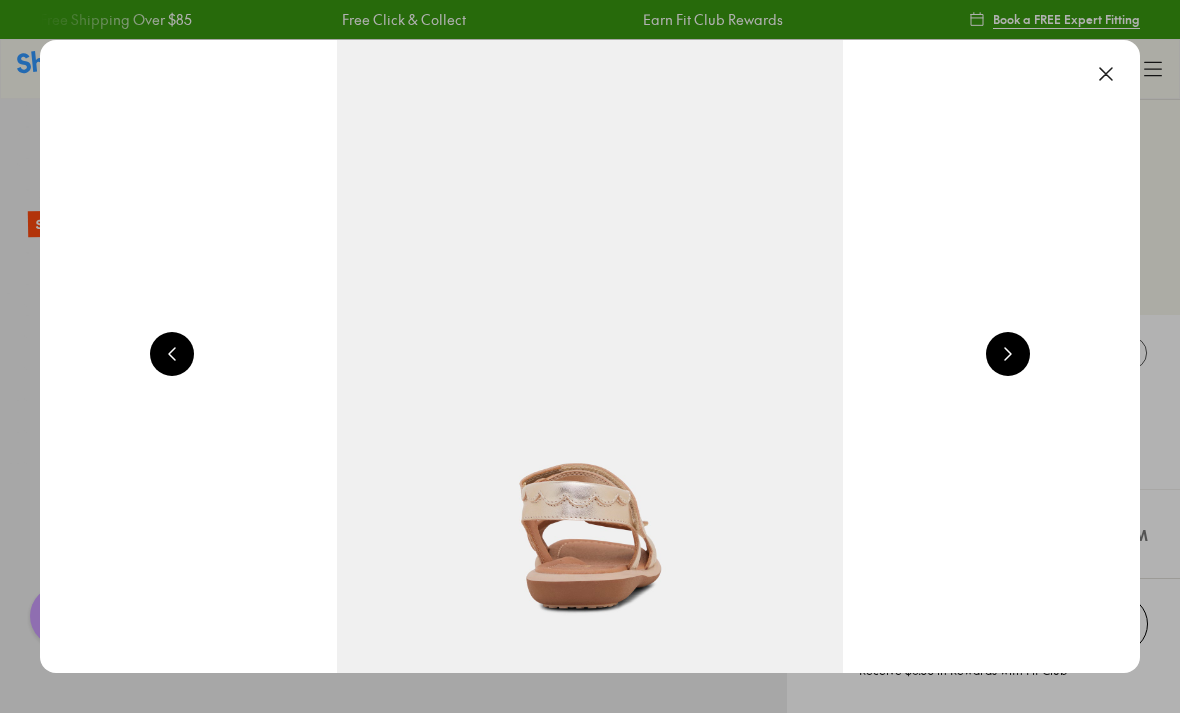 click at bounding box center (590, 356) 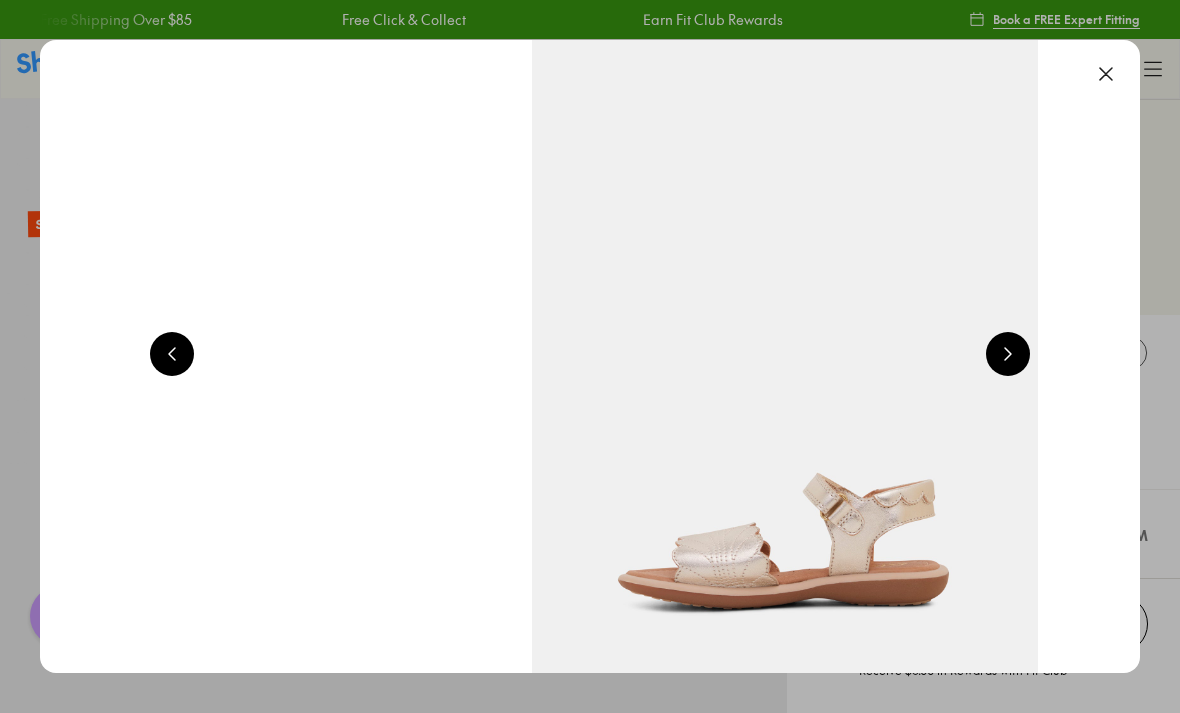 click at bounding box center (1008, 354) 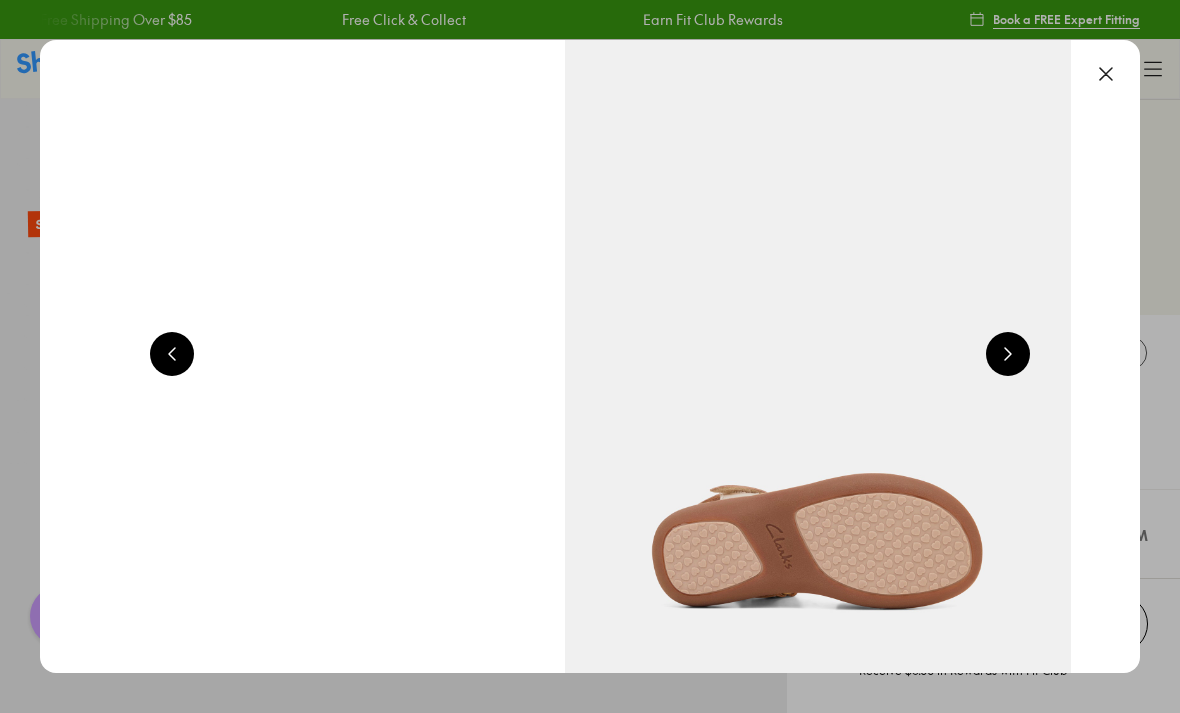 click at bounding box center (1008, 354) 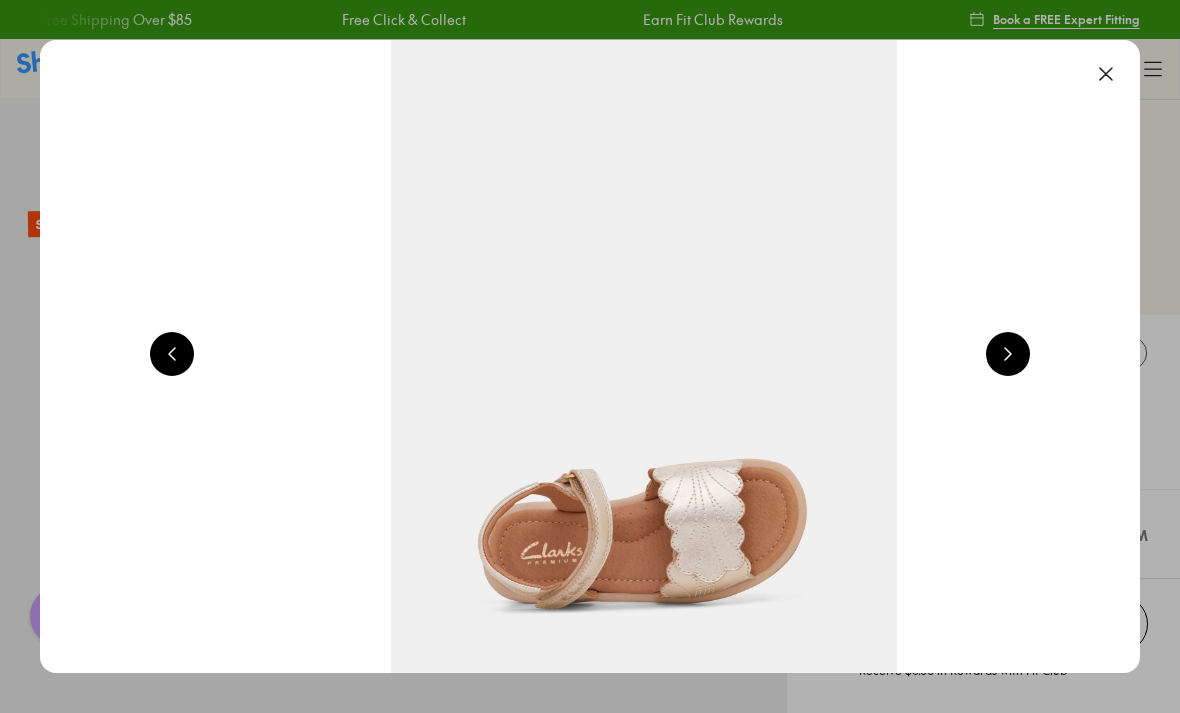 scroll, scrollTop: 0, scrollLeft: 6600, axis: horizontal 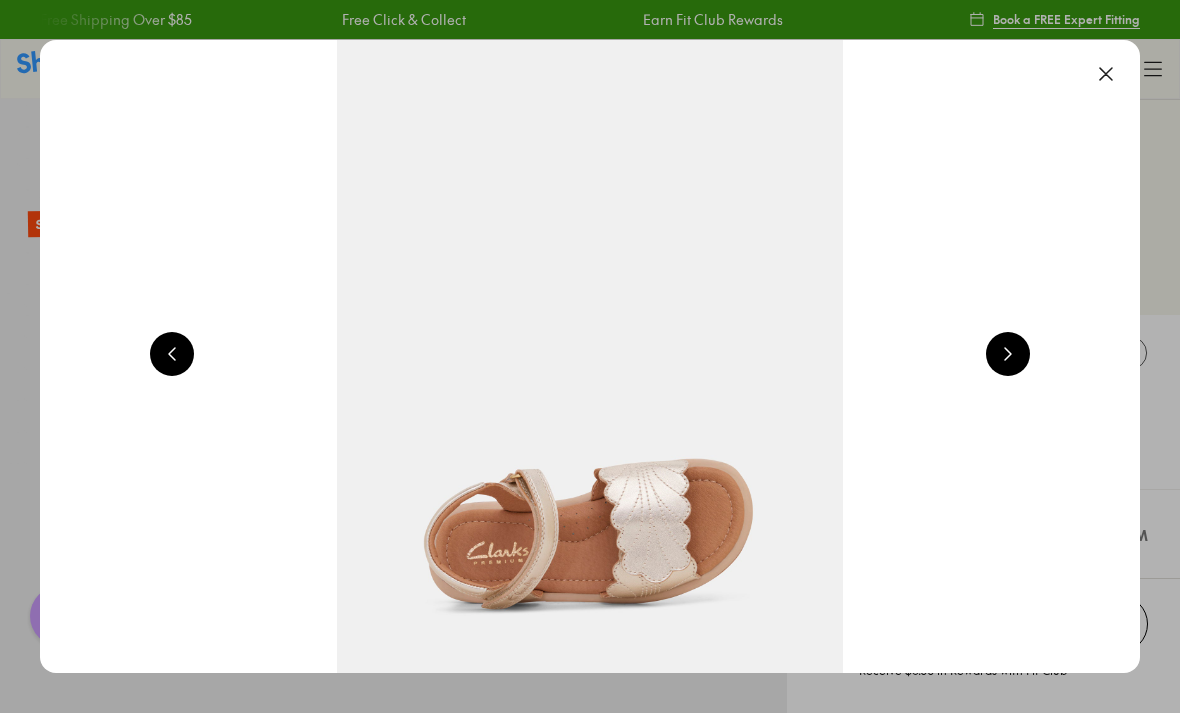 click at bounding box center (1106, 74) 